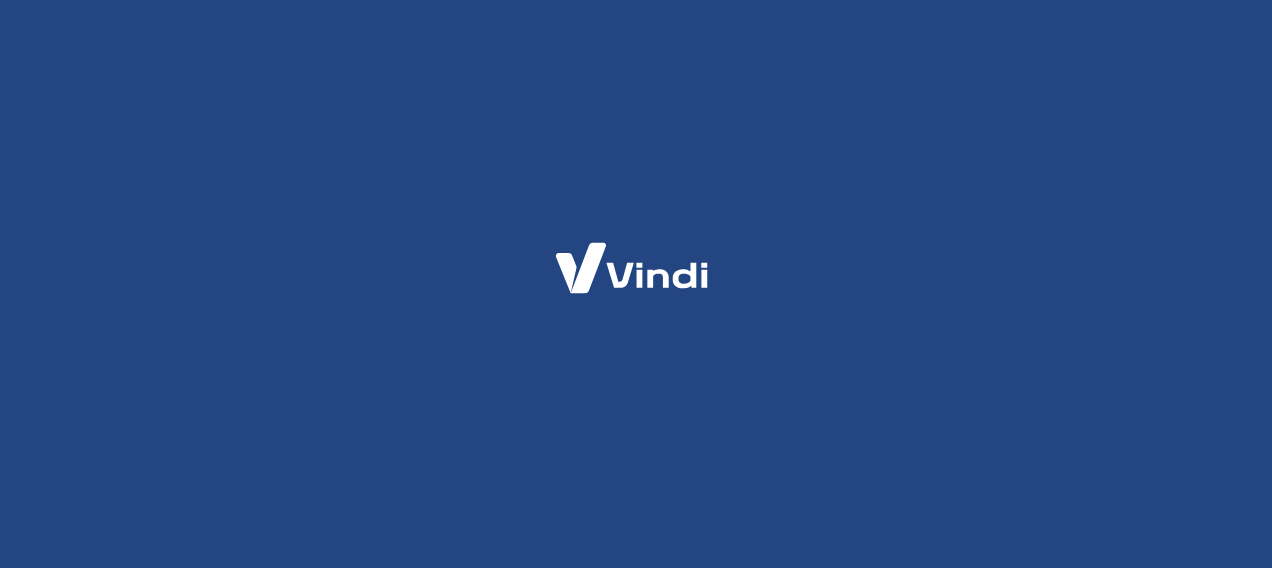 scroll, scrollTop: 0, scrollLeft: 0, axis: both 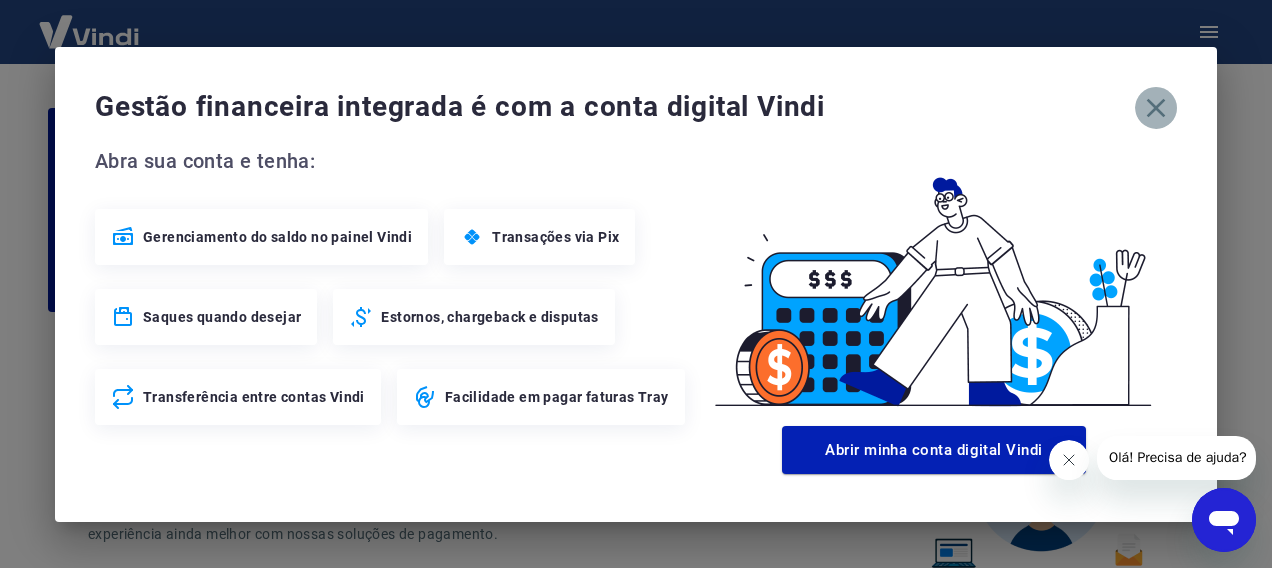 click 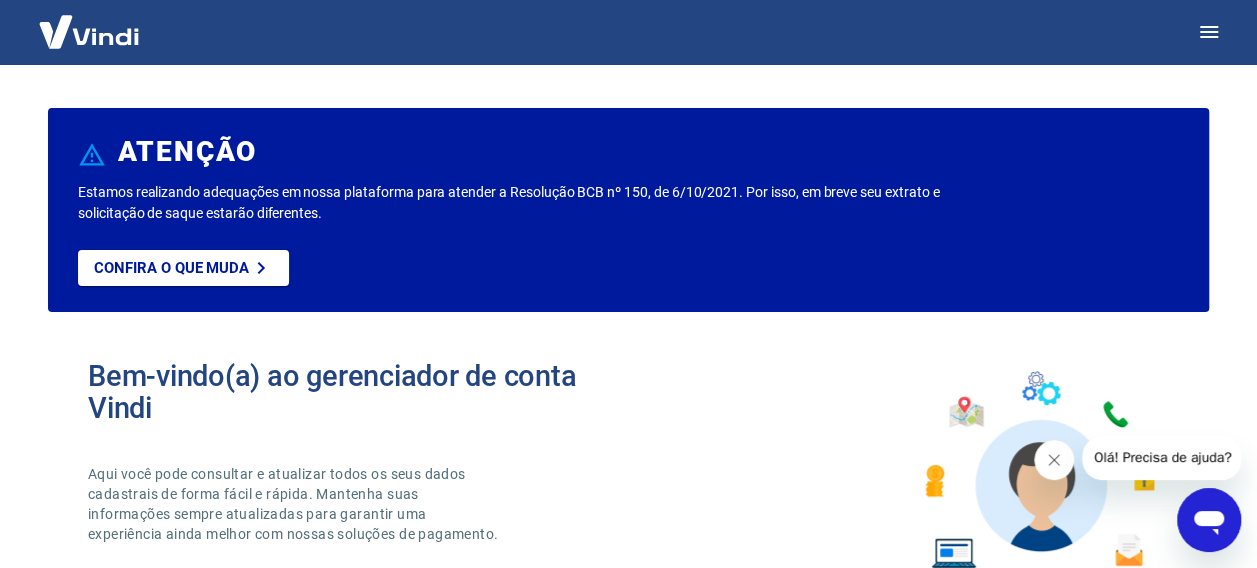 drag, startPoint x: 1155, startPoint y: 108, endPoint x: 666, endPoint y: 348, distance: 544.721 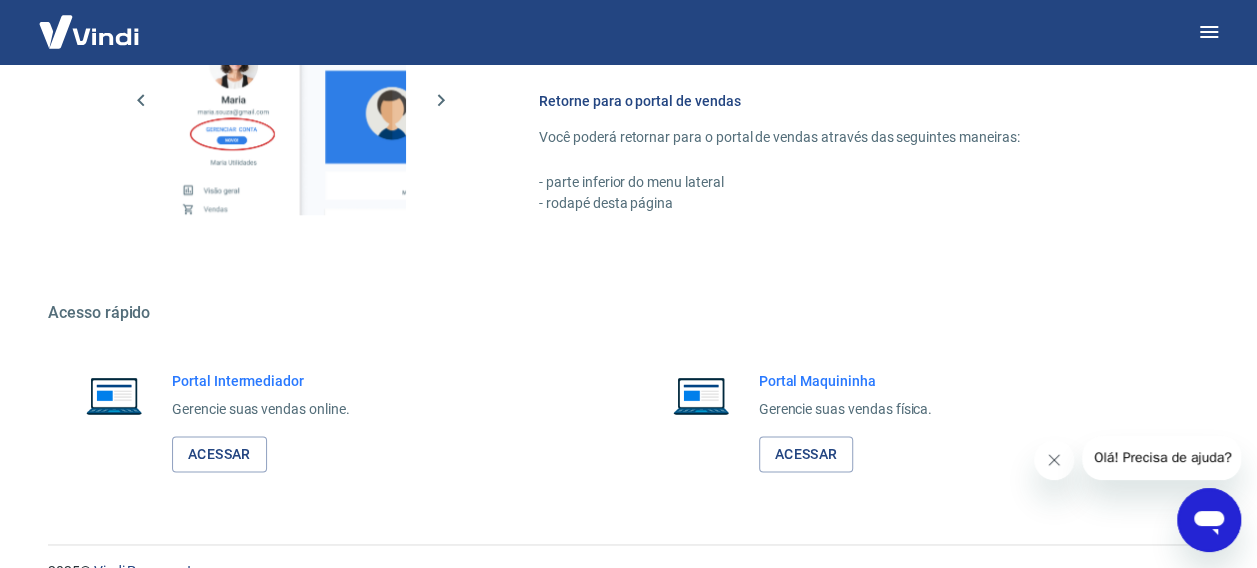 scroll, scrollTop: 1196, scrollLeft: 0, axis: vertical 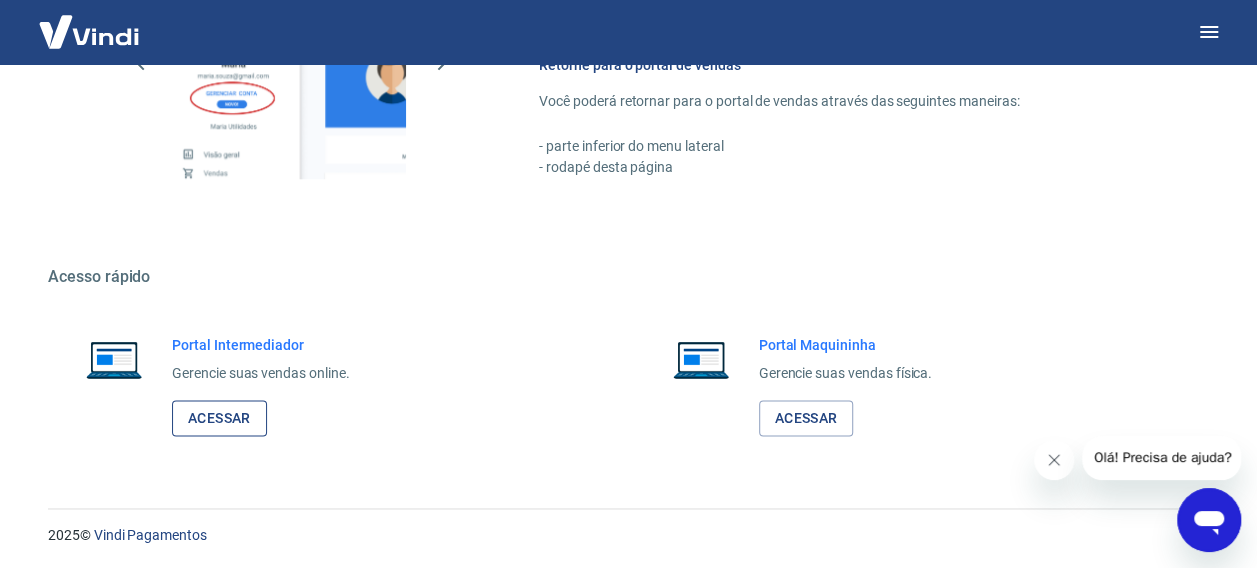 click on "Acessar" at bounding box center [219, 418] 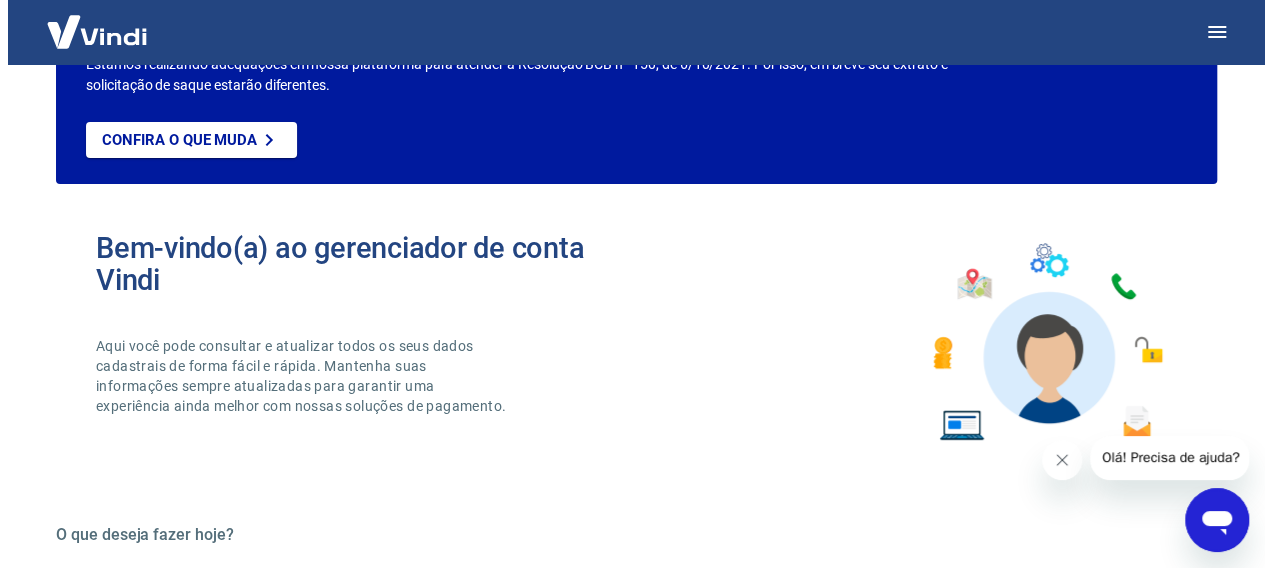 scroll, scrollTop: 0, scrollLeft: 0, axis: both 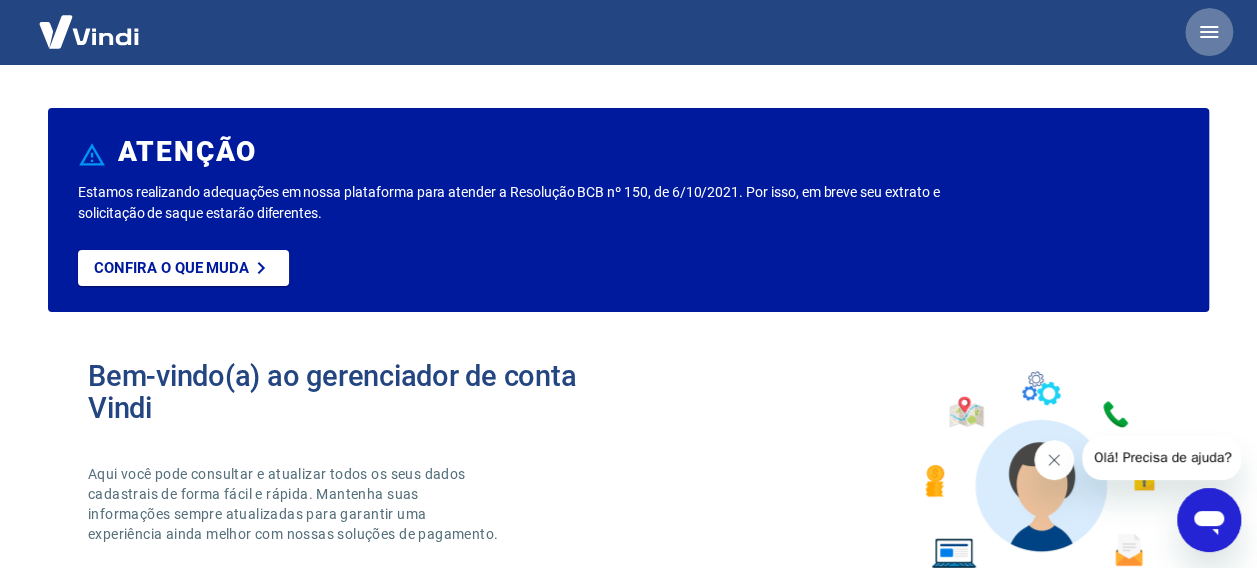 click 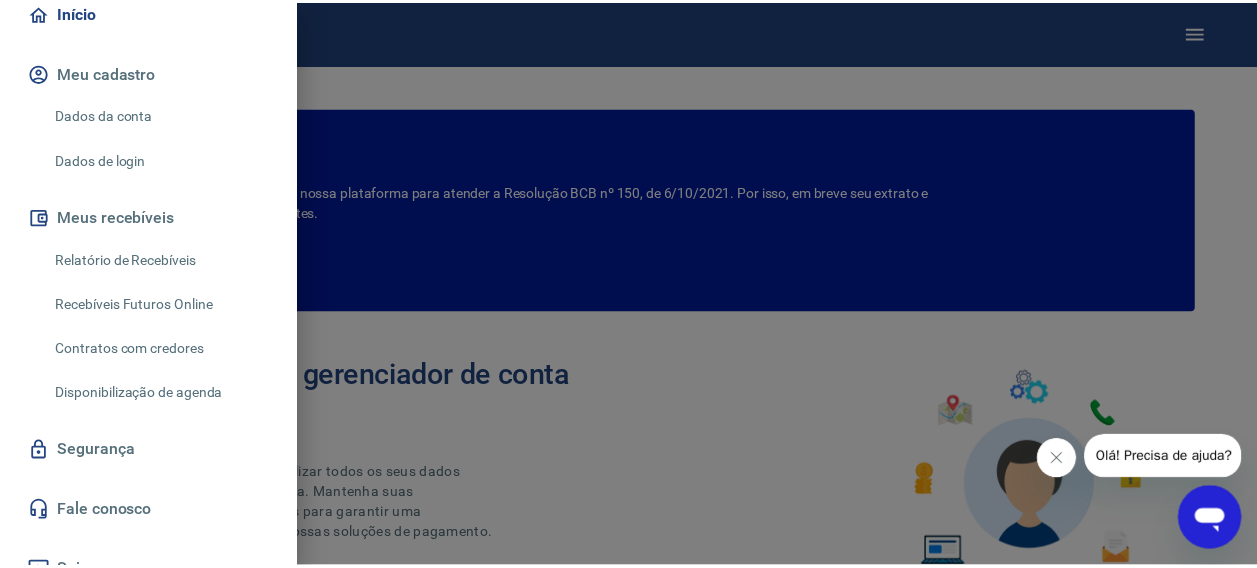 scroll, scrollTop: 222, scrollLeft: 0, axis: vertical 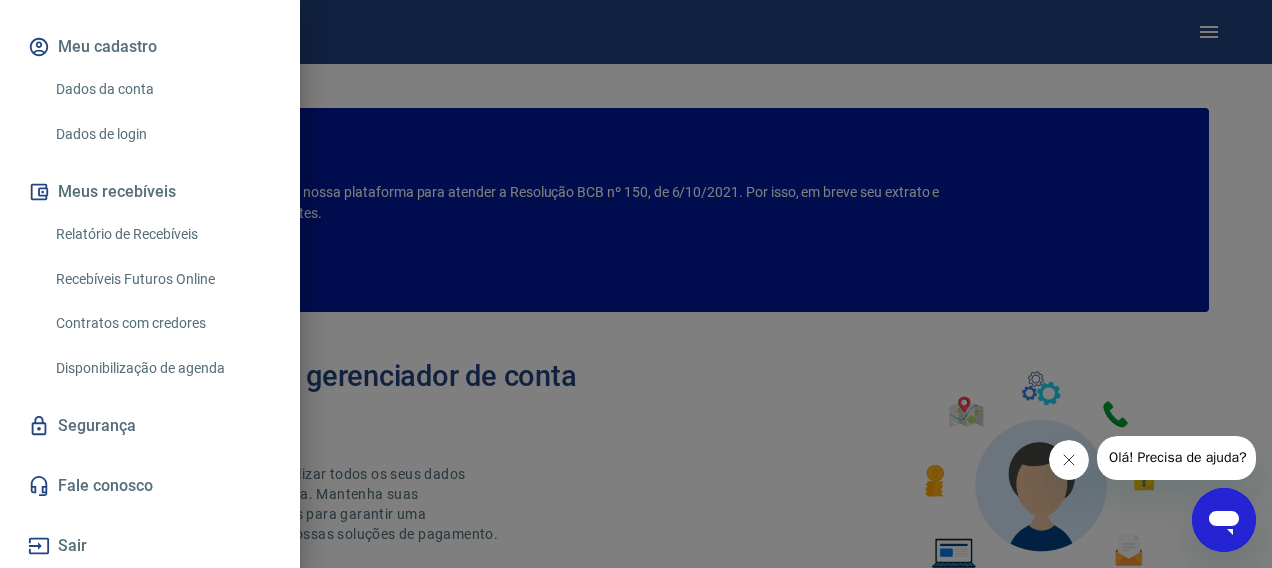 click on "Dados da conta" at bounding box center [162, 89] 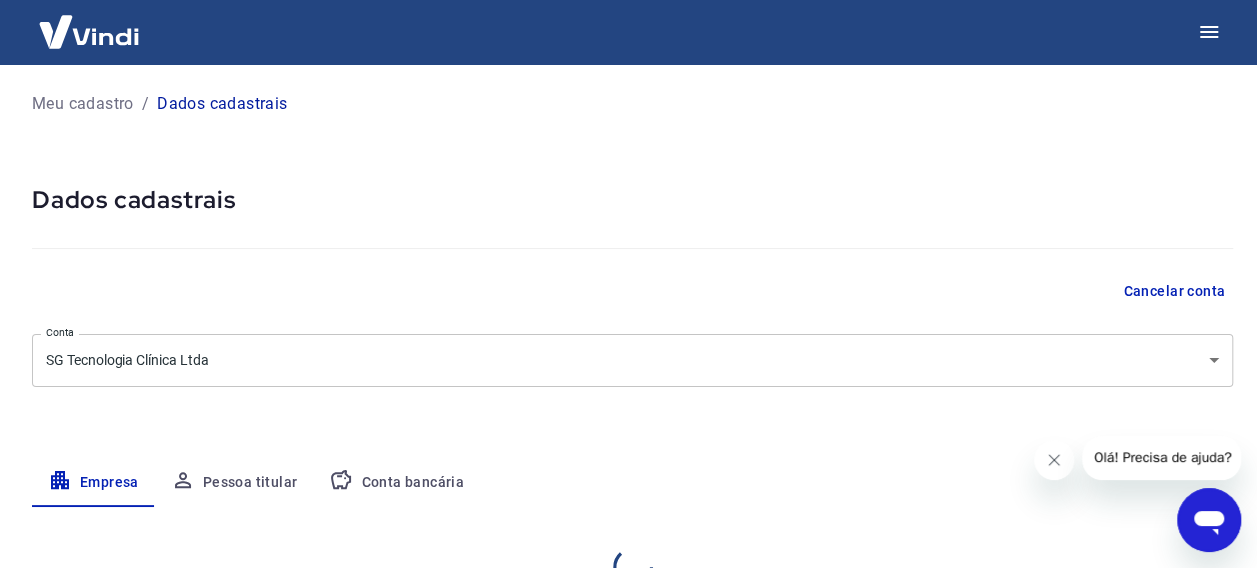 select on "SP" 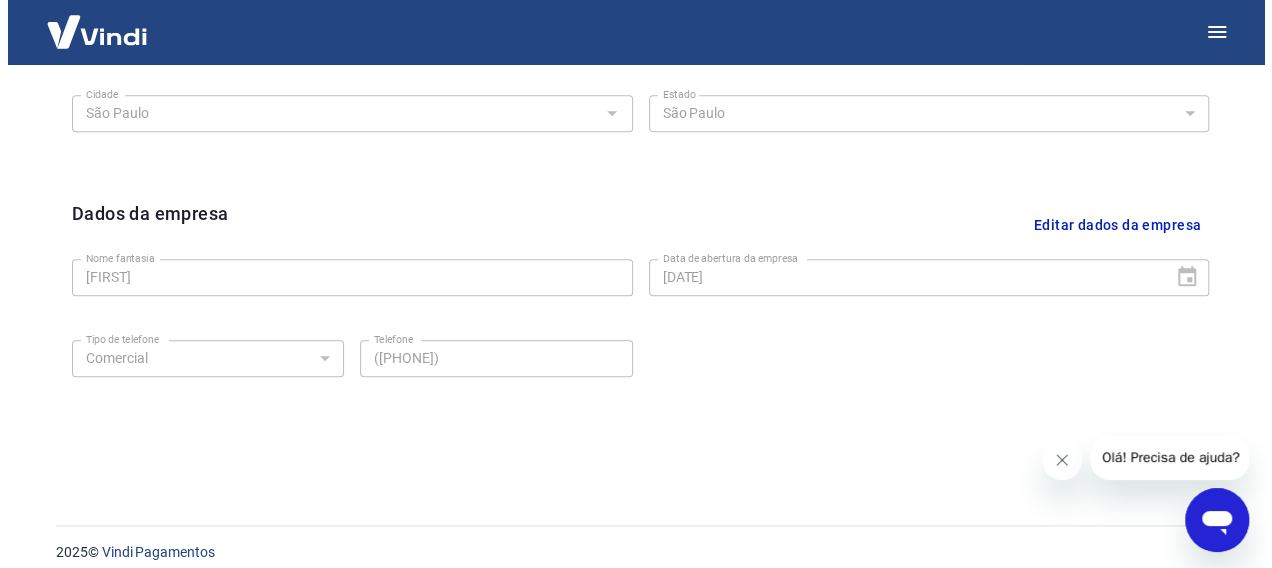 scroll, scrollTop: 873, scrollLeft: 0, axis: vertical 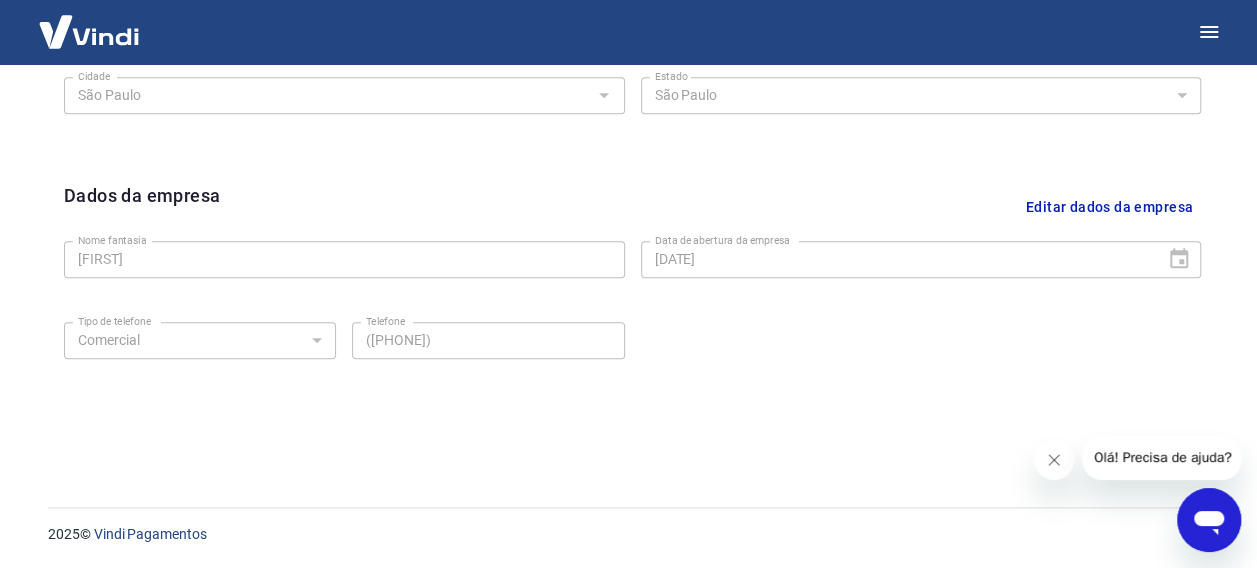 click on "Meu cadastro / Dados cadastrais Dados cadastrais Cancelar conta Conta SG Tecnologia Clínica Ltda [object Object] Conta Empresa Pessoa titular Conta bancária Editar razão social Razão social SG Tecnologia Clínica Ltda Razão social CNPJ [CNPJ] CNPJ Endereço da empresa Editar endereço CEP [POSTAL_CODE] CEP Rua Rua Avanhandava lado ímpar Rua Número [NUMBER] Número Complemento Complemento Bairro Bela Vista Bairro Cidade [CITY] Cidade Estado Acre Alagoas Amapá Amazonas Bahia Ceará Distrito Federal Espírito Santo Goiás Maranhão Mato Grosso Mato Grosso do Sul Minas Gerais Pará Paraíba Paraná Pernambuco Piauí Rio de Janeiro Rio Grande do Norte Rio Grande do Sul Rondônia Roraima Santa Catarina São Paulo Sergipe Tocantins Estado Dados da empresa Editar dados da empresa Nome fantasia Jonas Nome fantasia Data de abertura da empresa [DATE] Data de abertura da empresa Tipo de telefone Residencial Comercial Tipo de telefone Telefone ([PHONE]) Telefone" at bounding box center [632, -163] 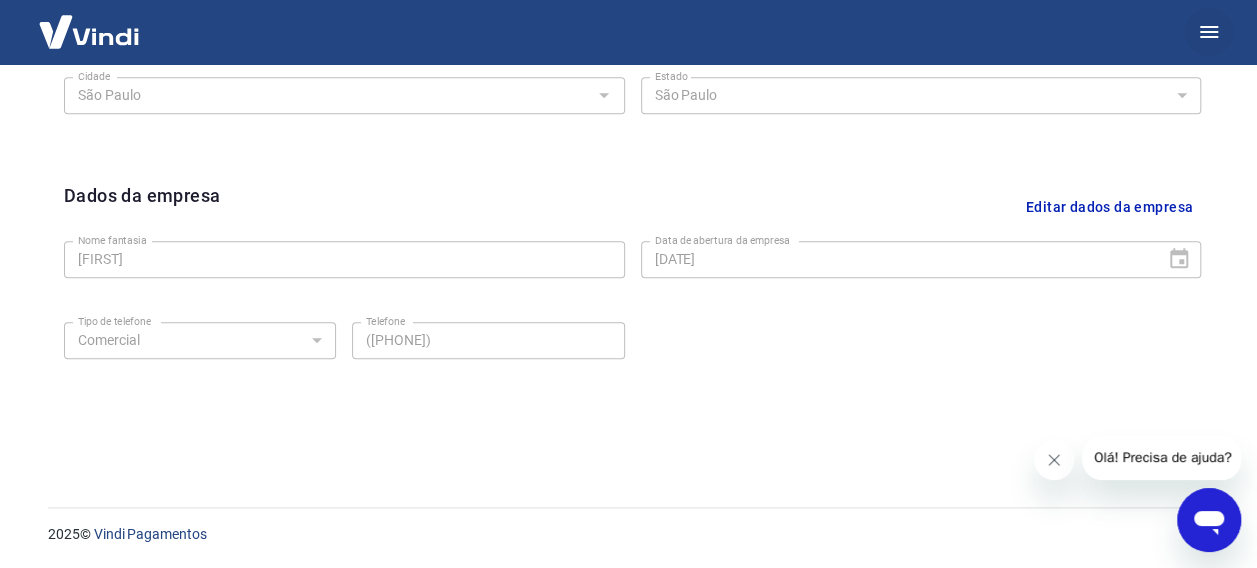 click 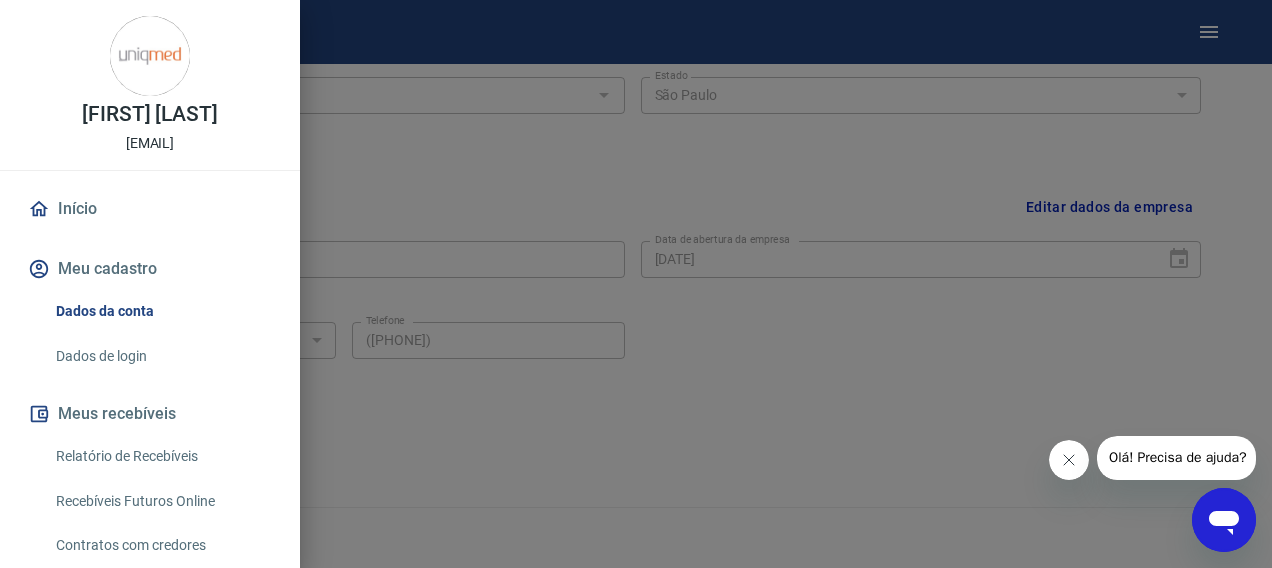 click on "Relatório de Recebíveis" at bounding box center (162, 456) 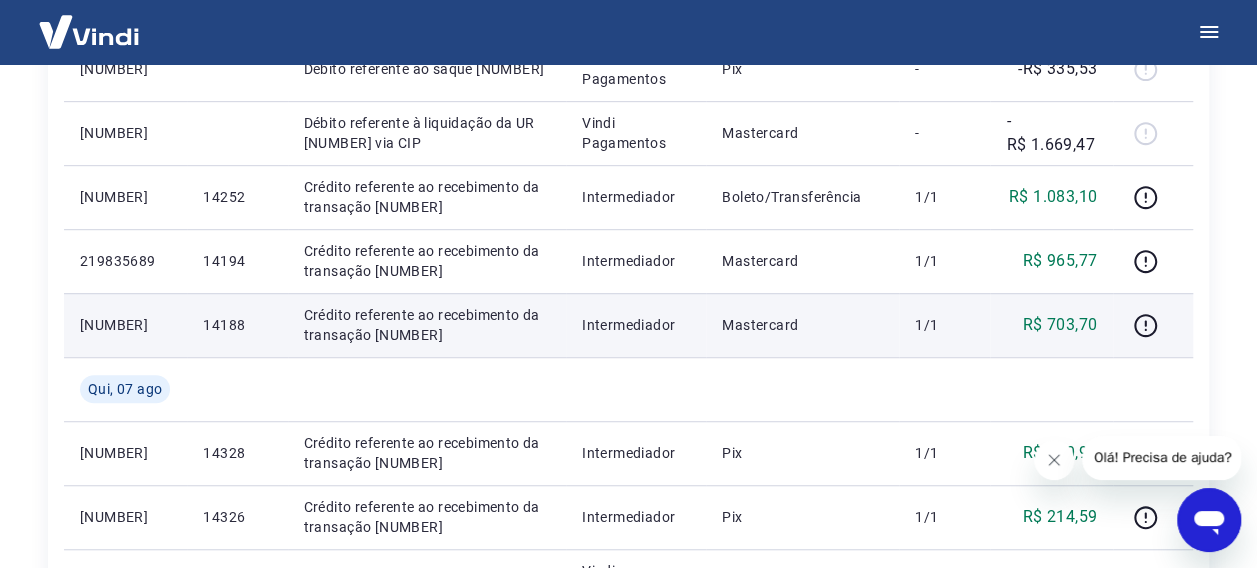 scroll, scrollTop: 0, scrollLeft: 0, axis: both 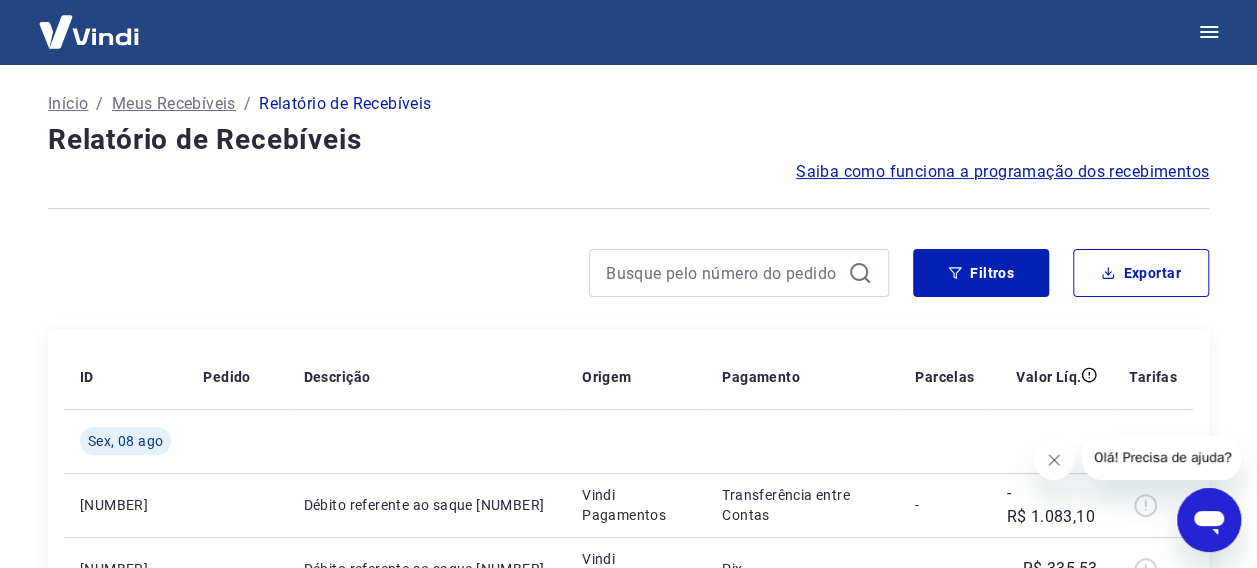 click on "Início" at bounding box center [68, 104] 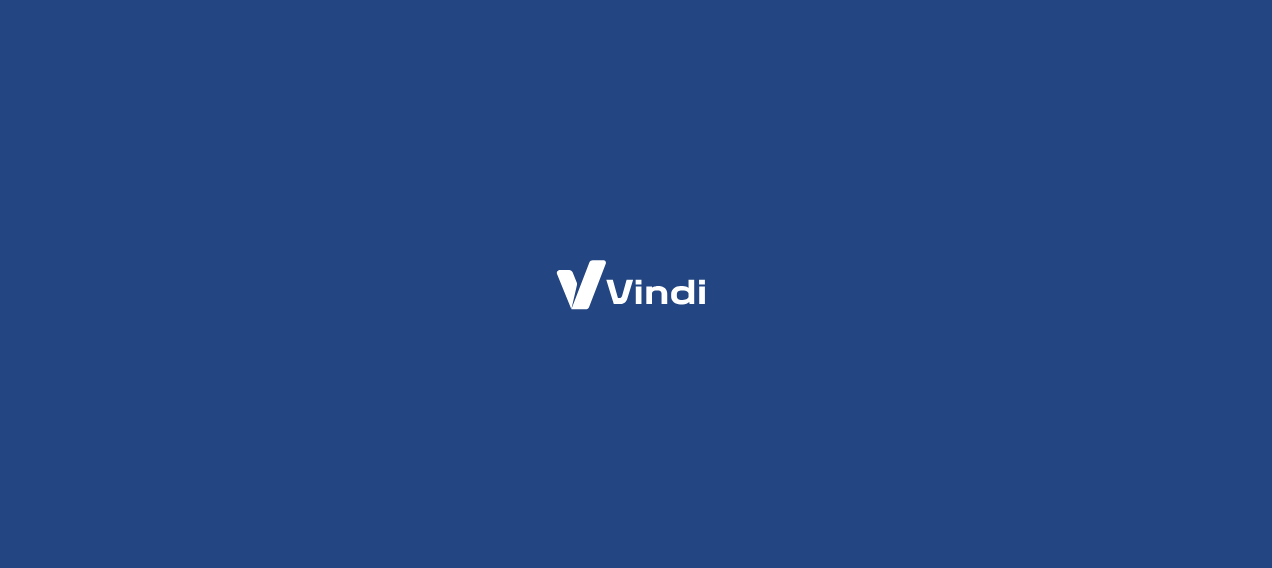 scroll, scrollTop: 0, scrollLeft: 0, axis: both 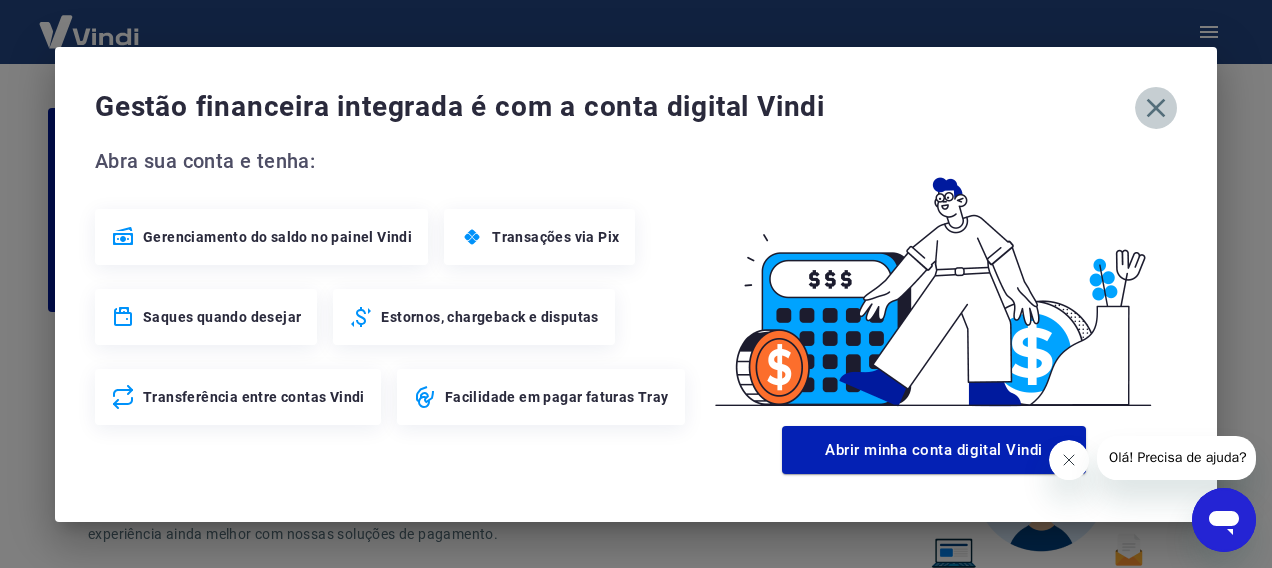 click 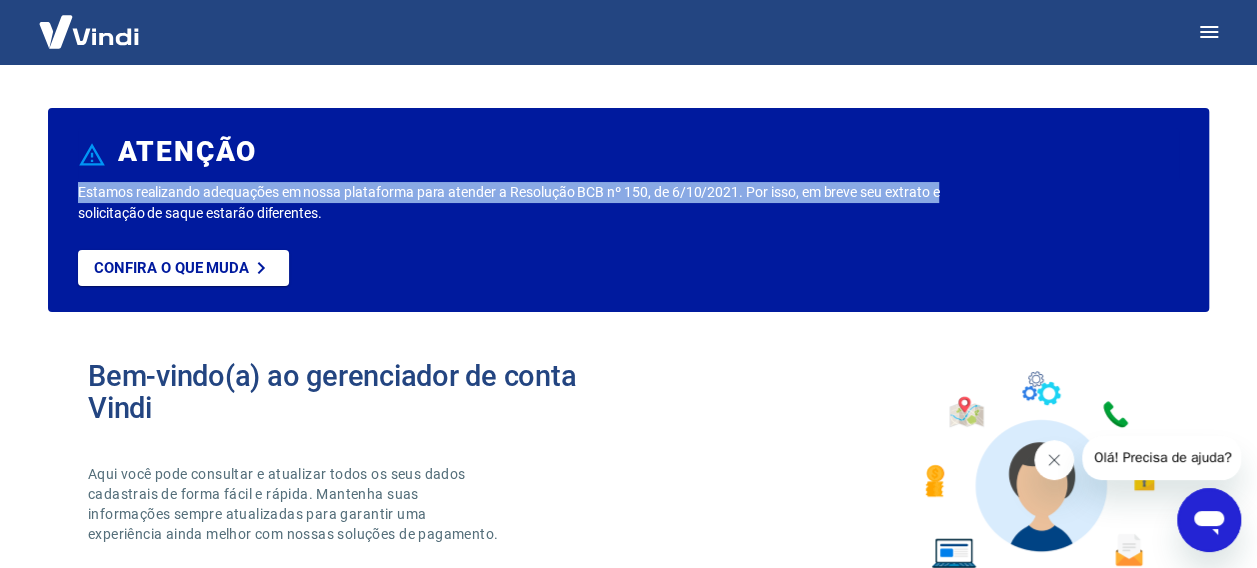 drag, startPoint x: 1256, startPoint y: 105, endPoint x: 1221, endPoint y: 180, distance: 82.764725 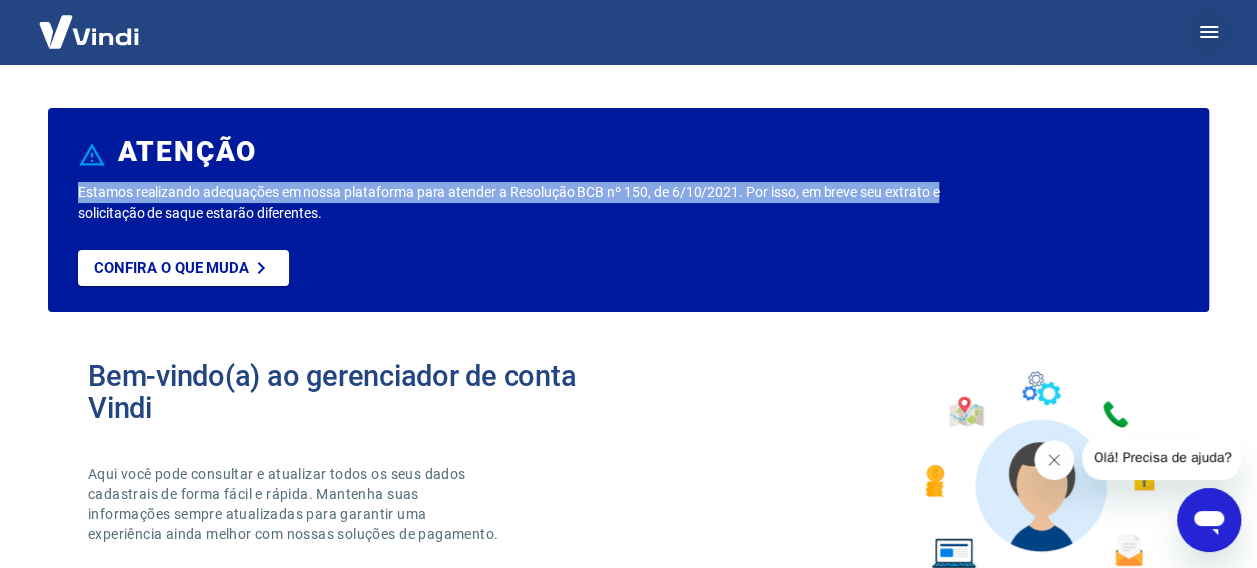 click 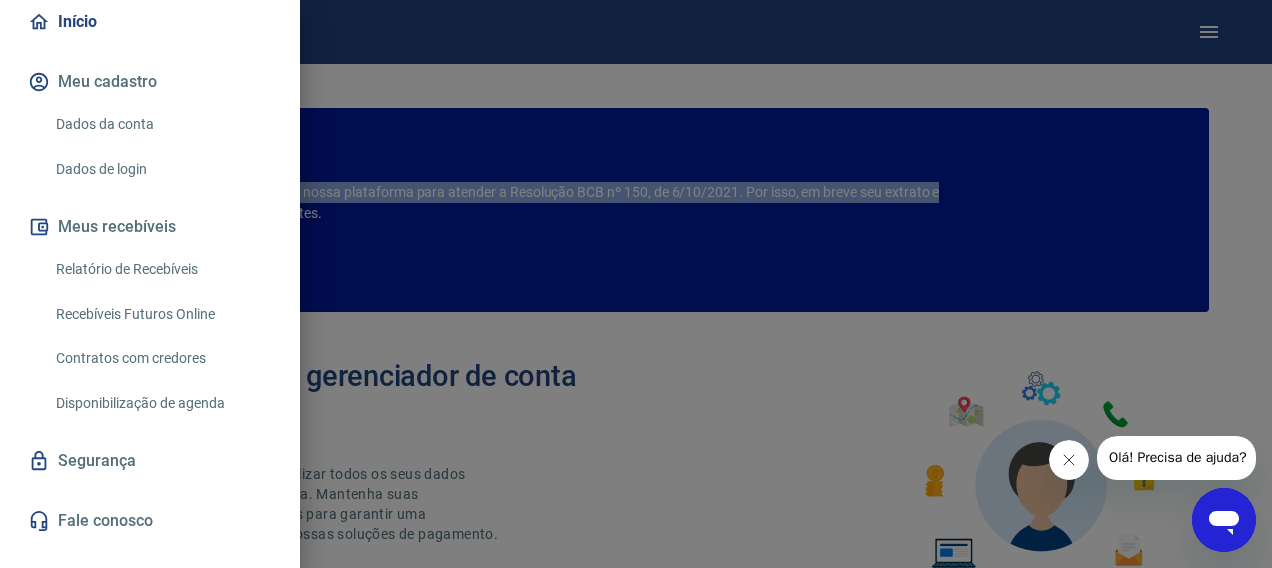 scroll, scrollTop: 222, scrollLeft: 0, axis: vertical 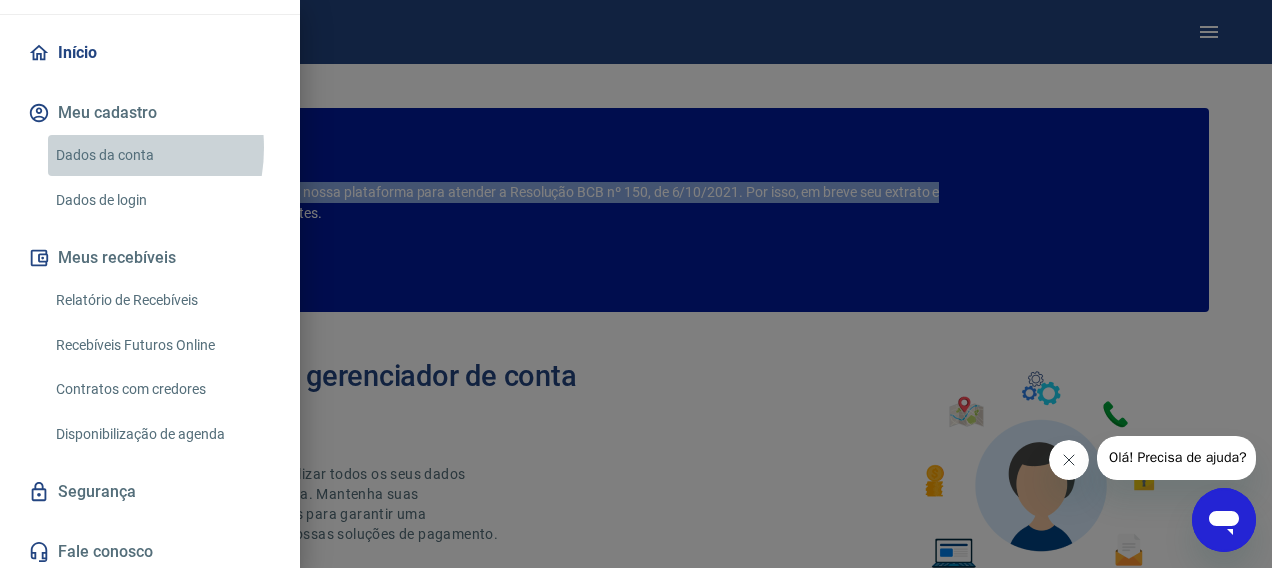 click on "Dados da conta" at bounding box center [162, 155] 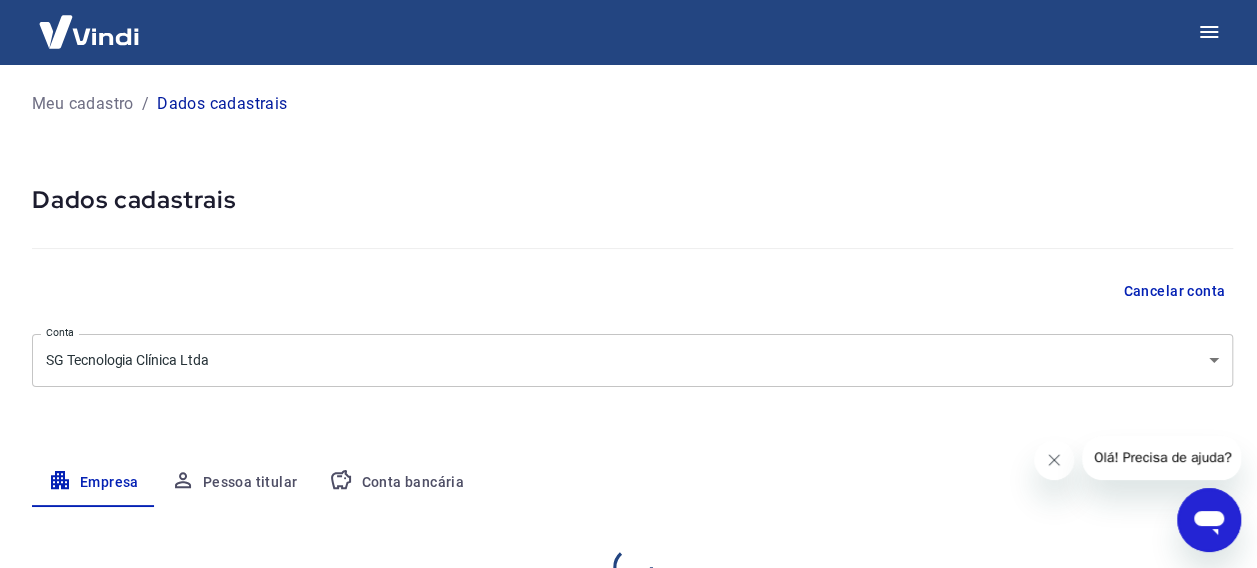 select on "SP" 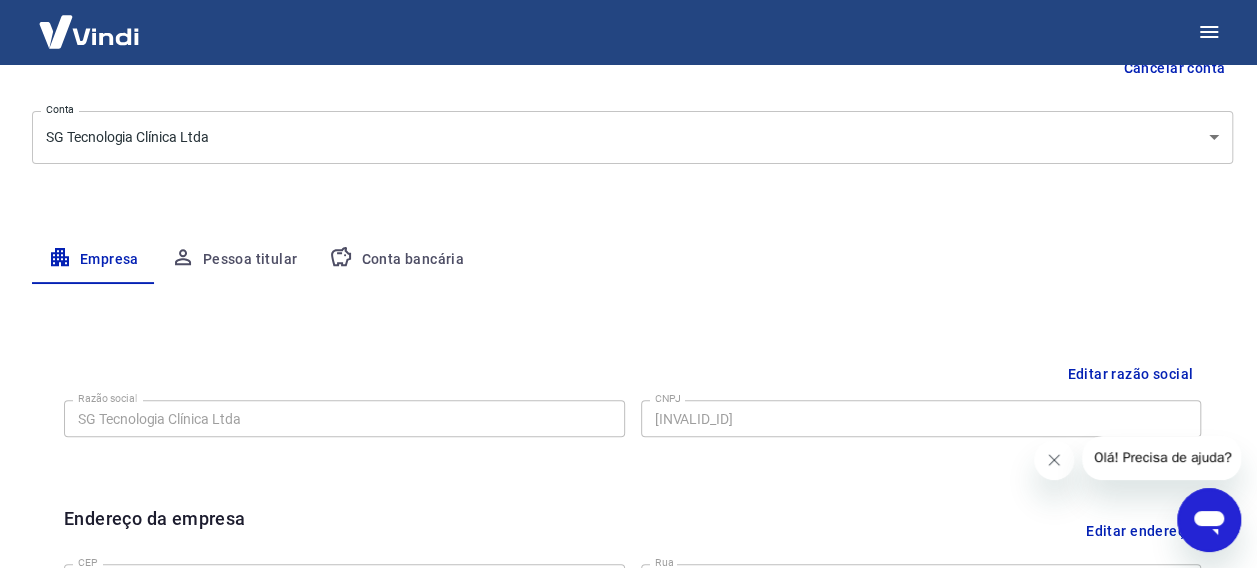 scroll, scrollTop: 200, scrollLeft: 0, axis: vertical 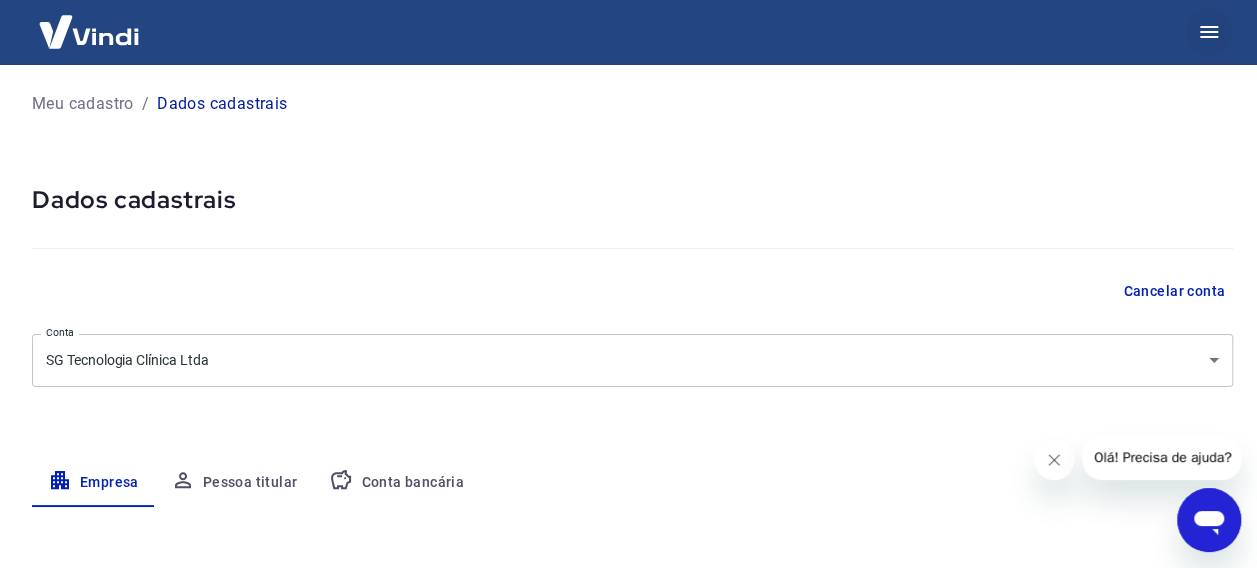 click 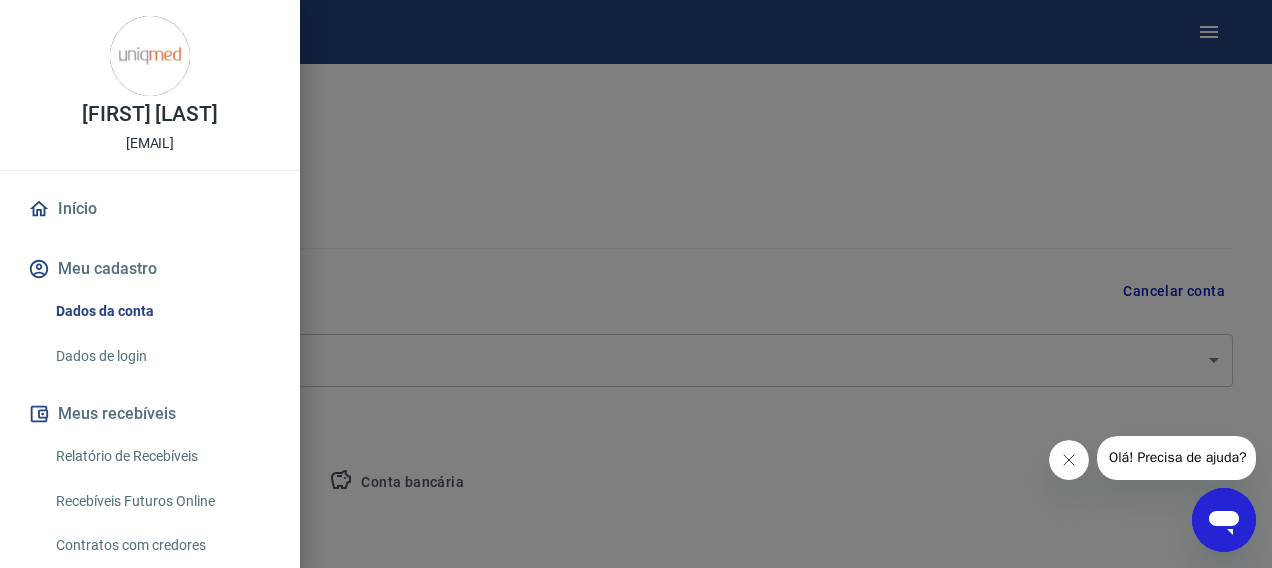 click at bounding box center (636, 284) 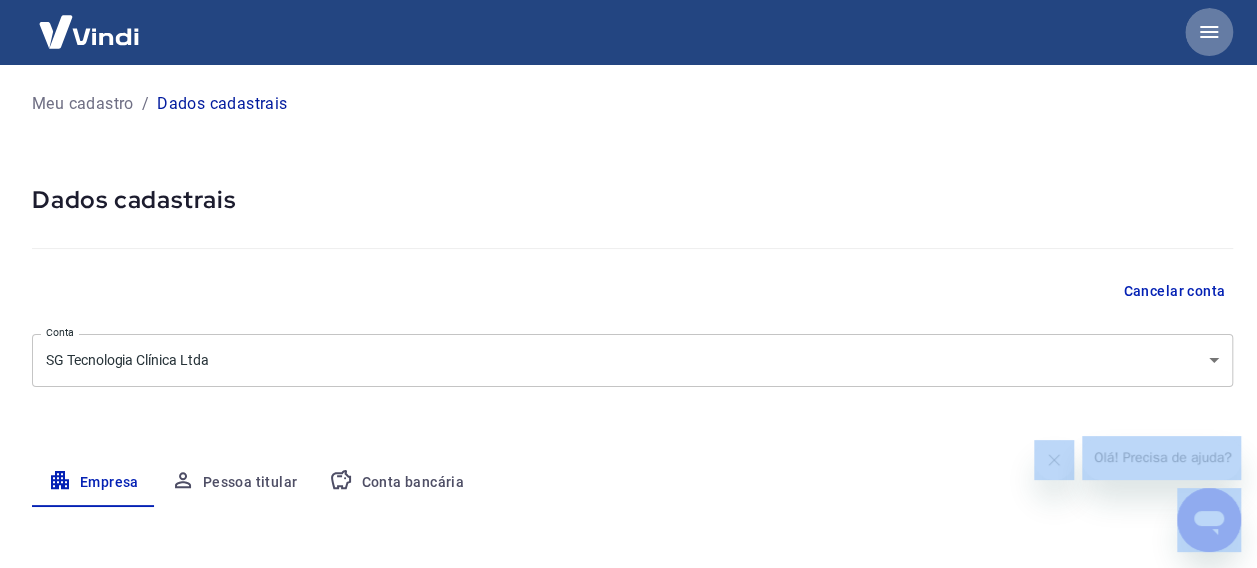 click 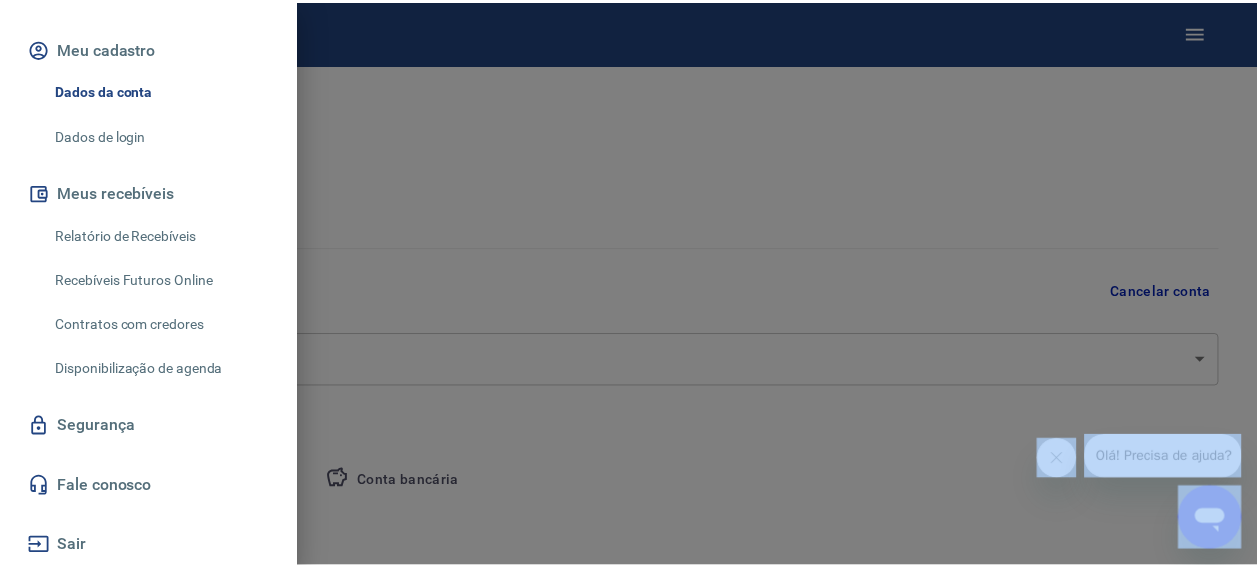 scroll, scrollTop: 222, scrollLeft: 0, axis: vertical 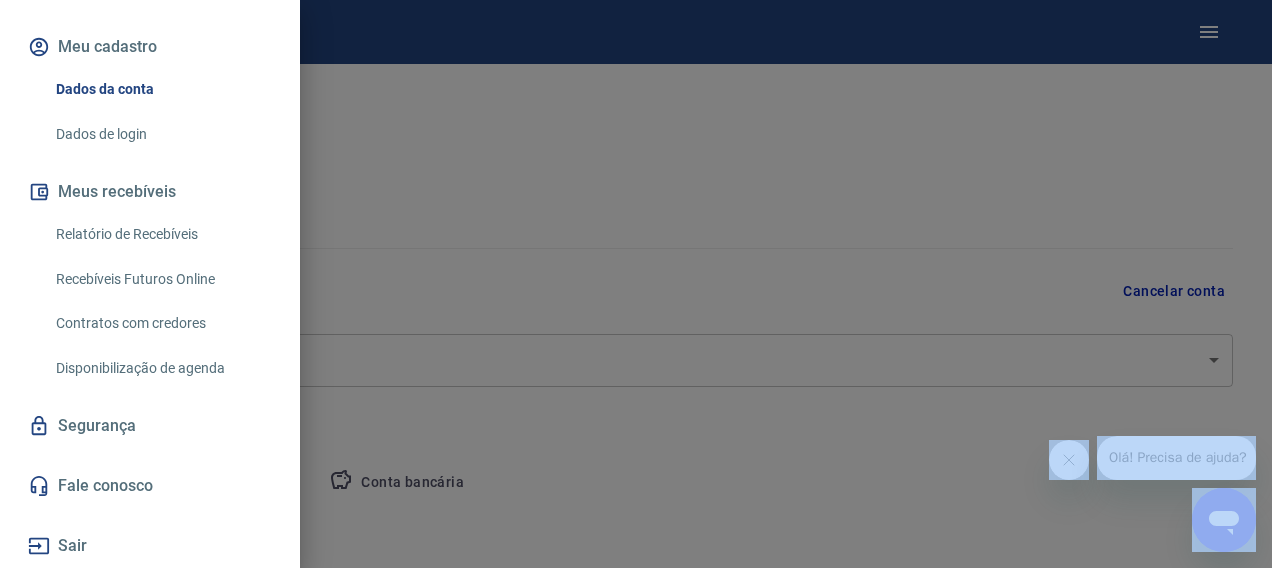click on "Segurança" at bounding box center [150, 426] 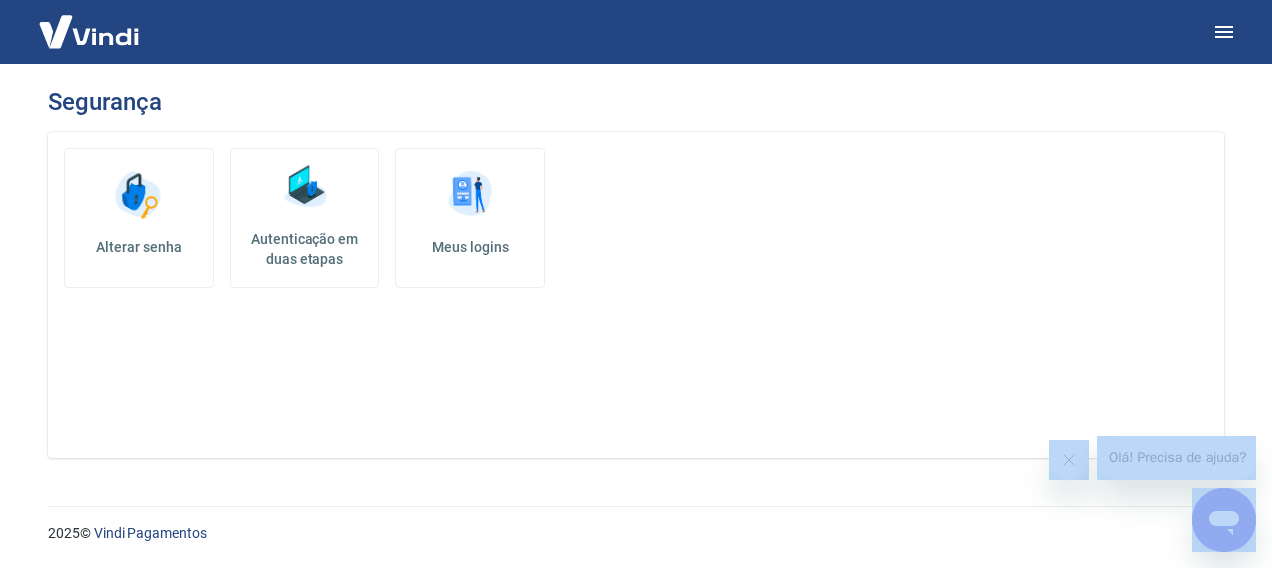 click at bounding box center (470, 195) 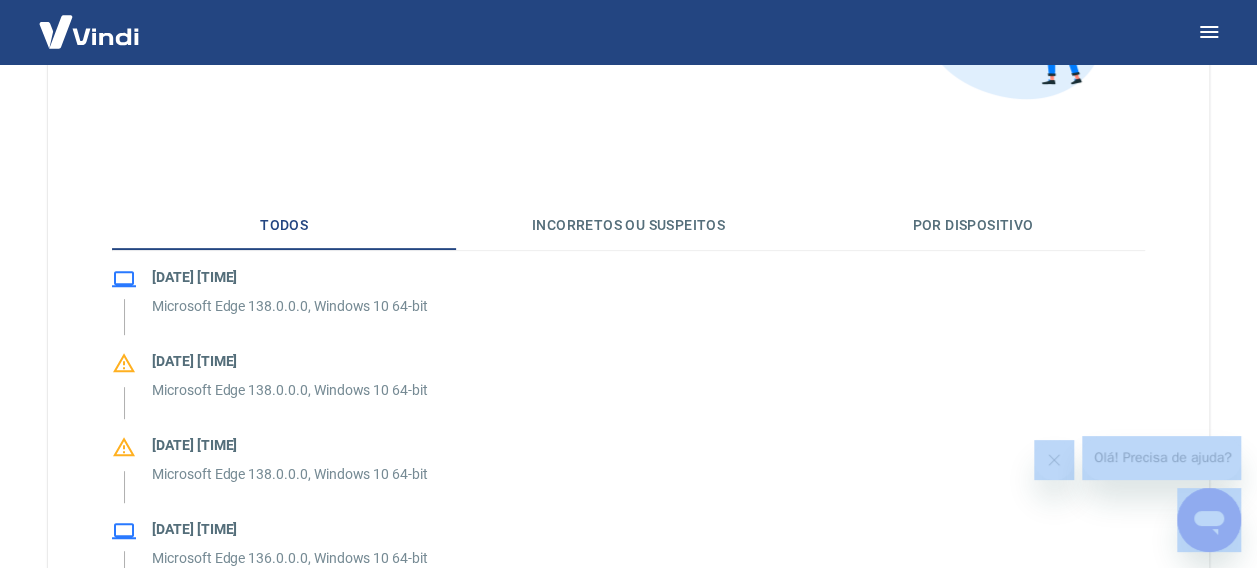 scroll, scrollTop: 300, scrollLeft: 0, axis: vertical 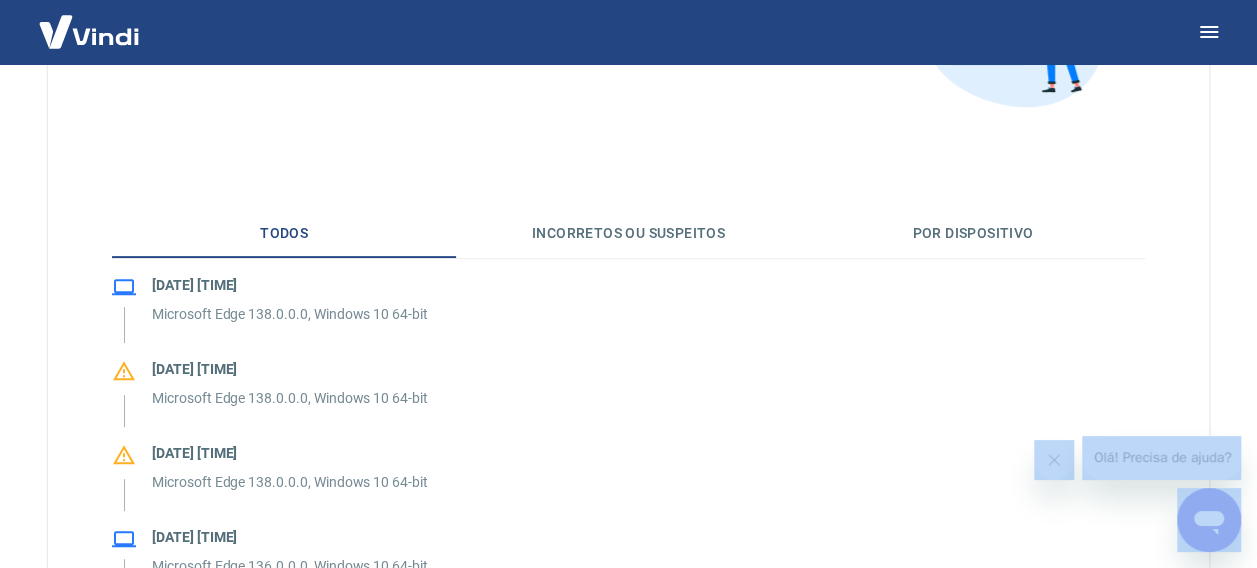 click on "Incorretos ou suspeitos" at bounding box center [628, 234] 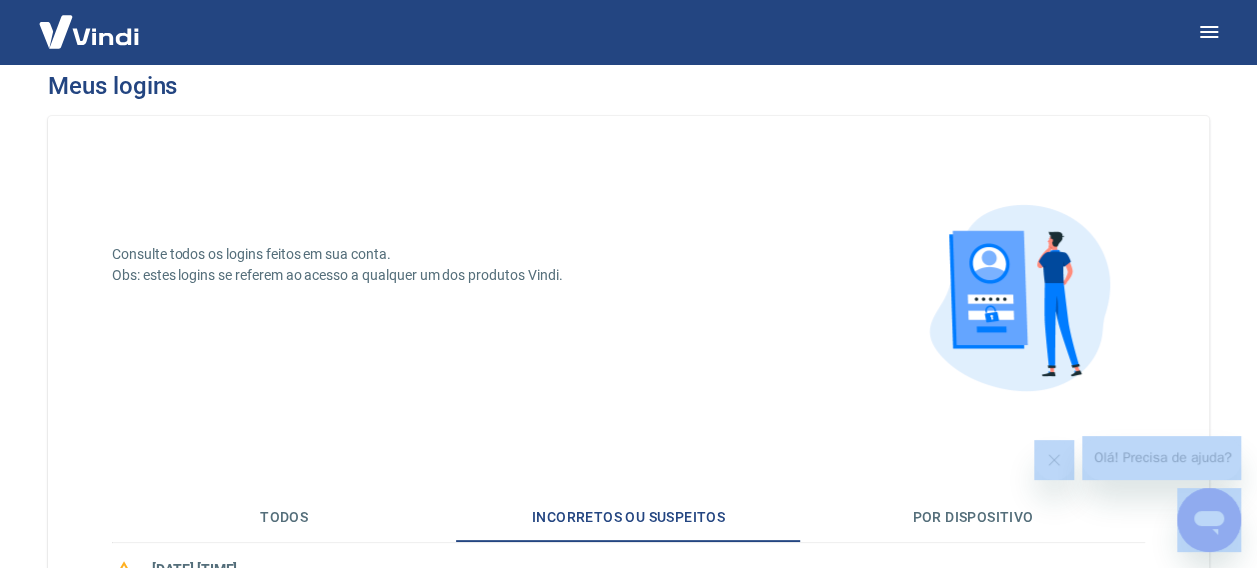 scroll, scrollTop: 0, scrollLeft: 0, axis: both 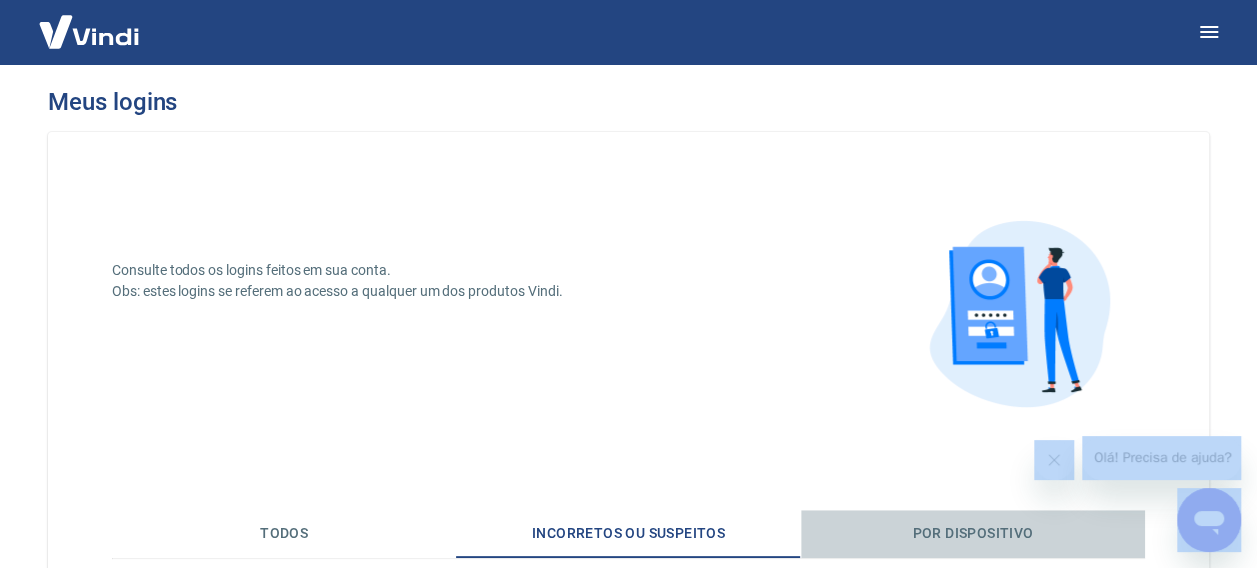 click on "Por dispositivo" at bounding box center [973, 534] 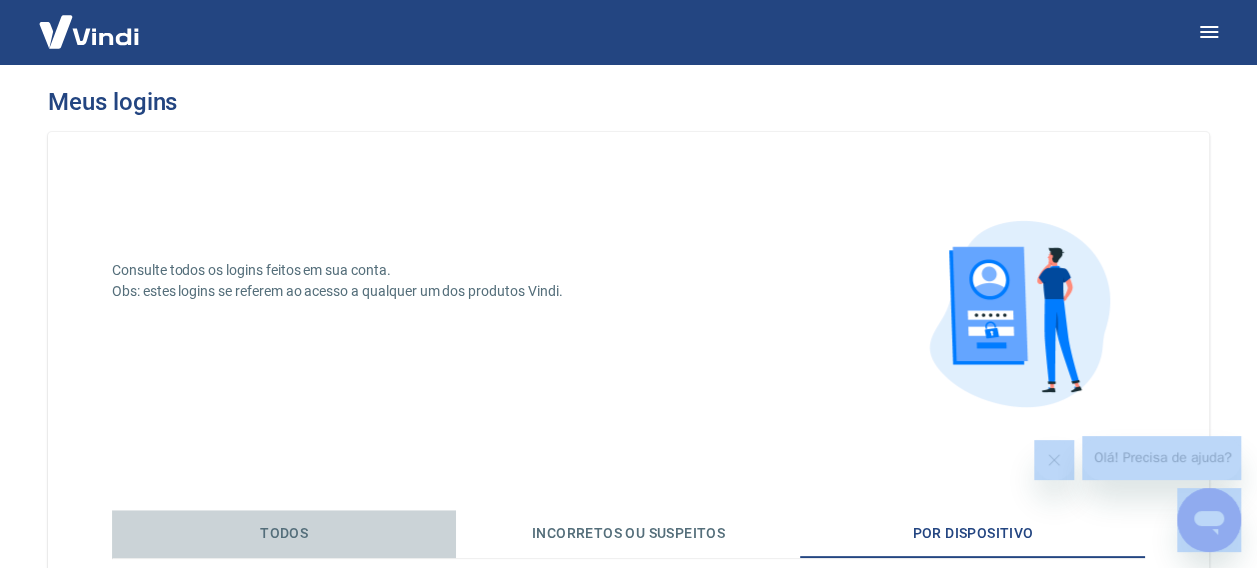 click on "Todos" at bounding box center (284, 534) 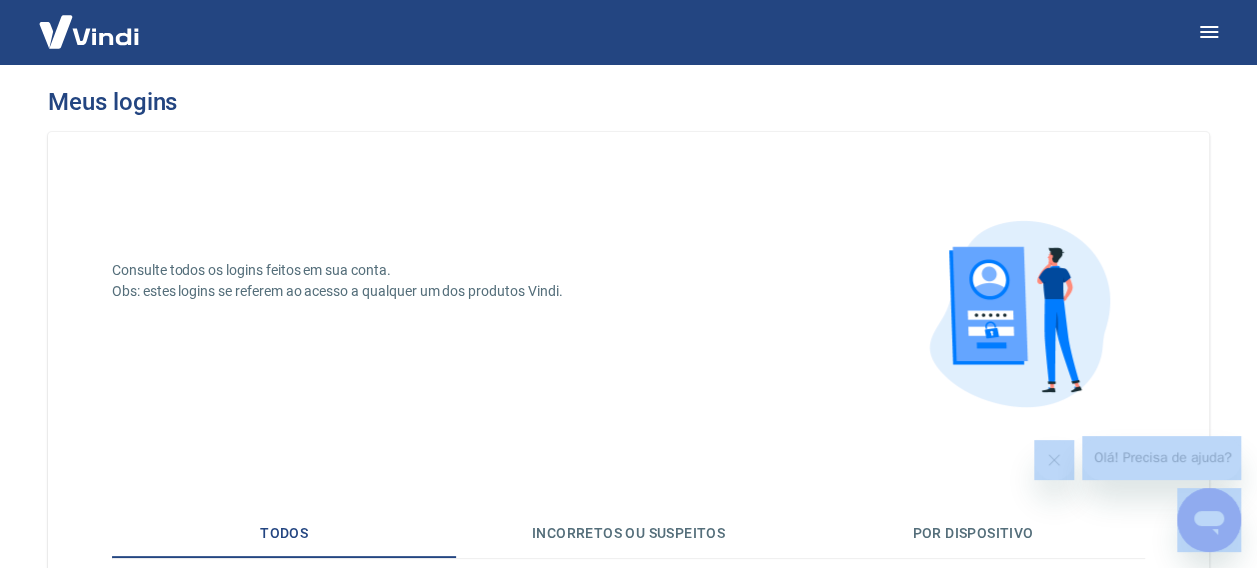 click at bounding box center [89, 31] 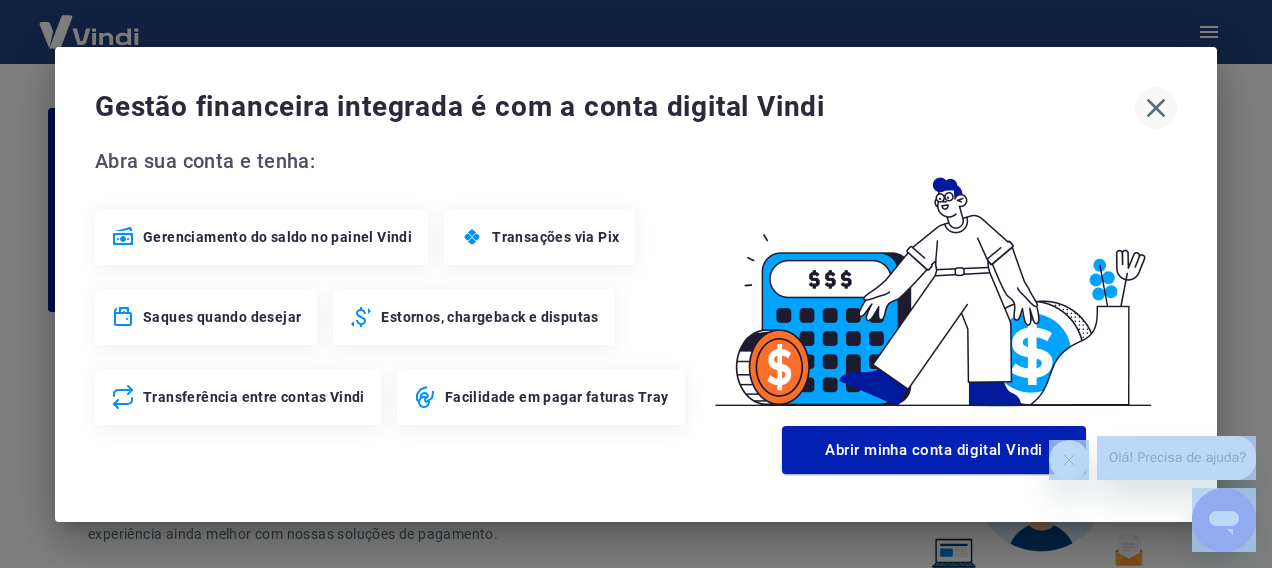click 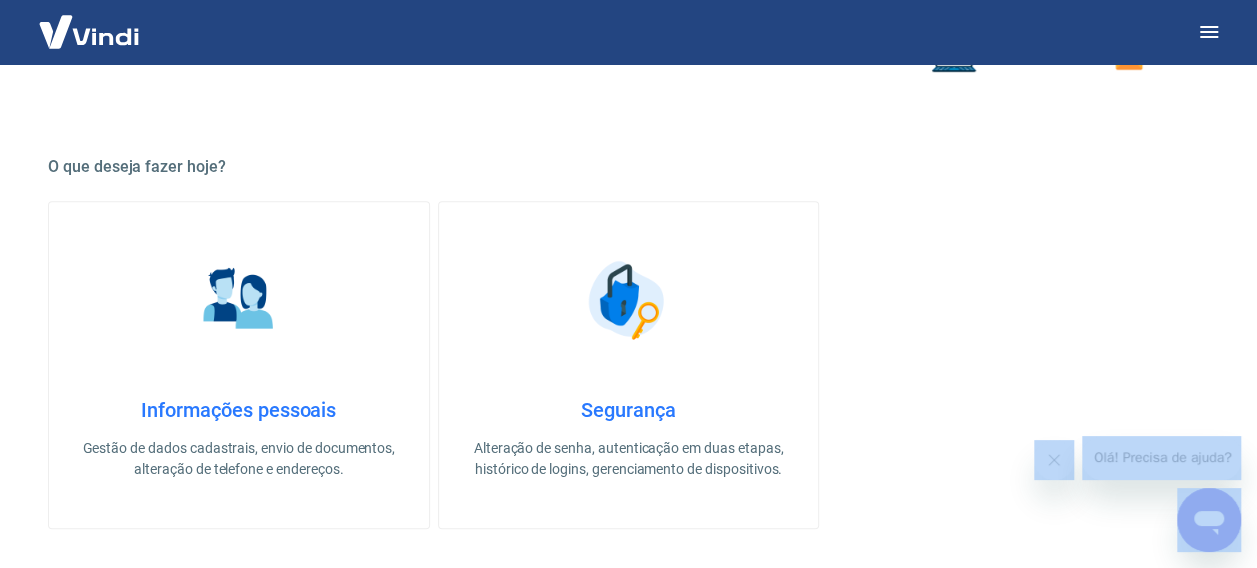 scroll, scrollTop: 496, scrollLeft: 0, axis: vertical 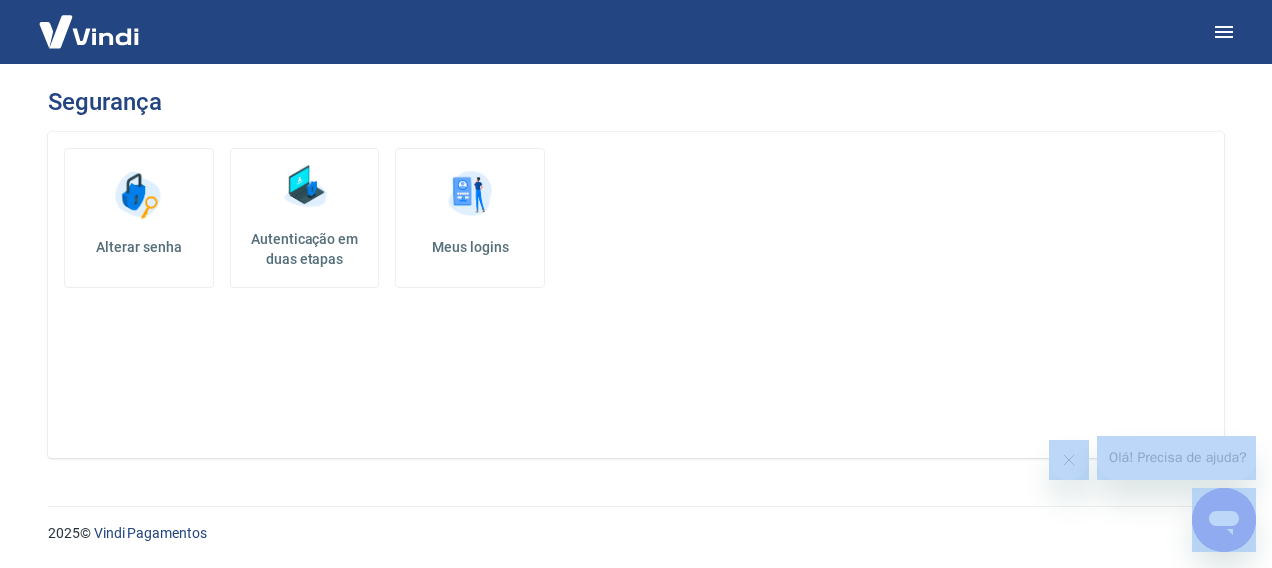 click on "Autenticação em duas etapas" at bounding box center [305, 218] 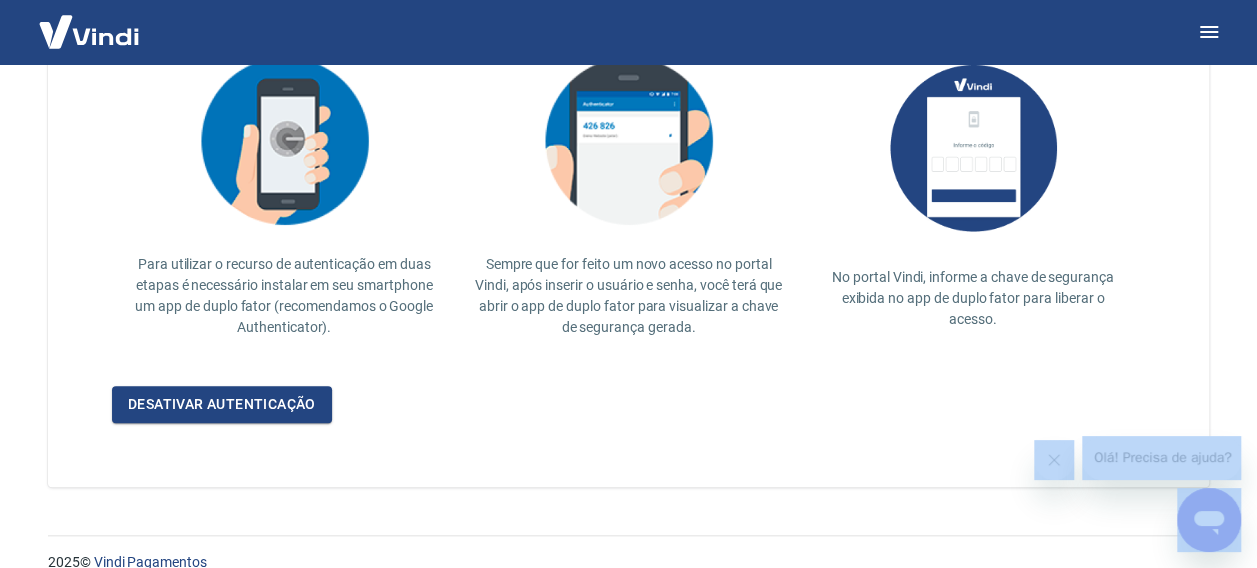 scroll, scrollTop: 516, scrollLeft: 0, axis: vertical 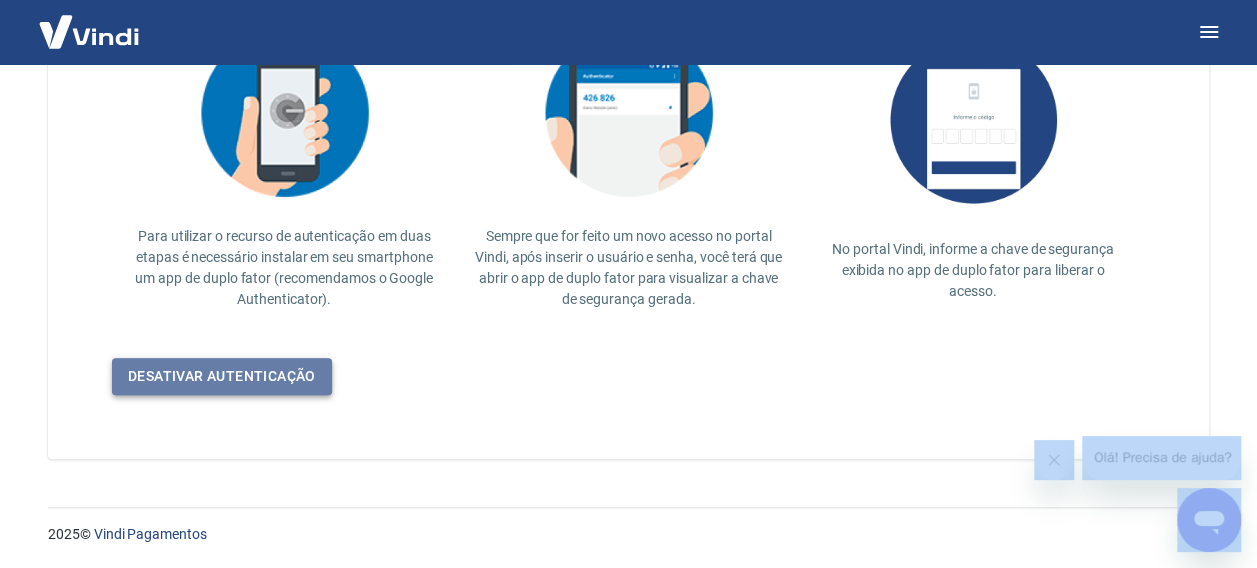 click on "Desativar autenticação" at bounding box center (222, 376) 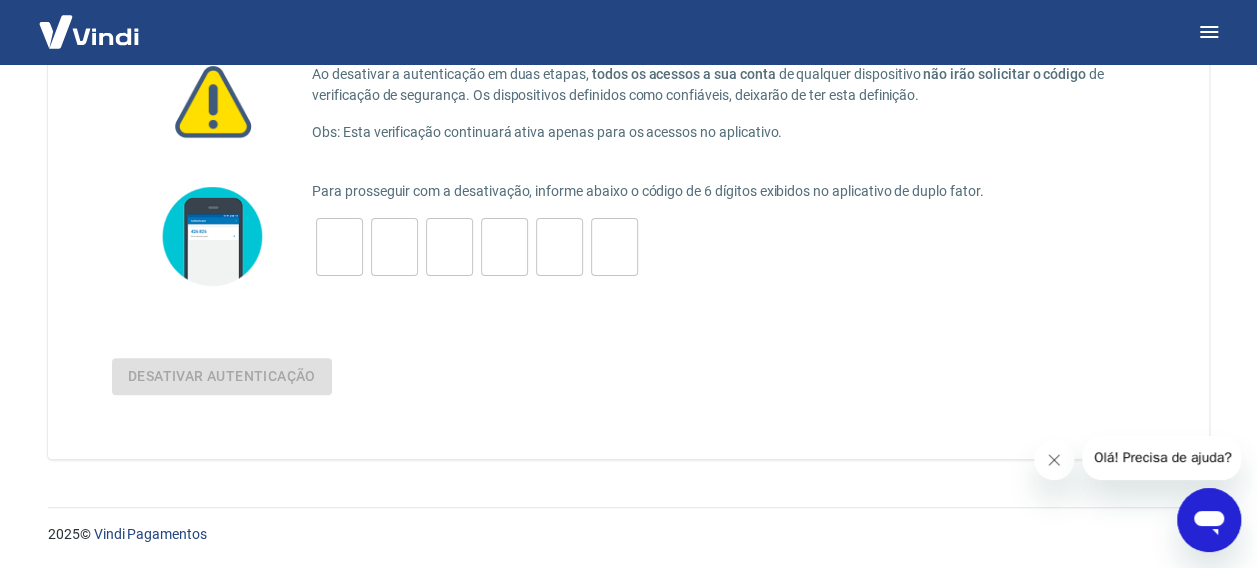 click at bounding box center (339, 247) 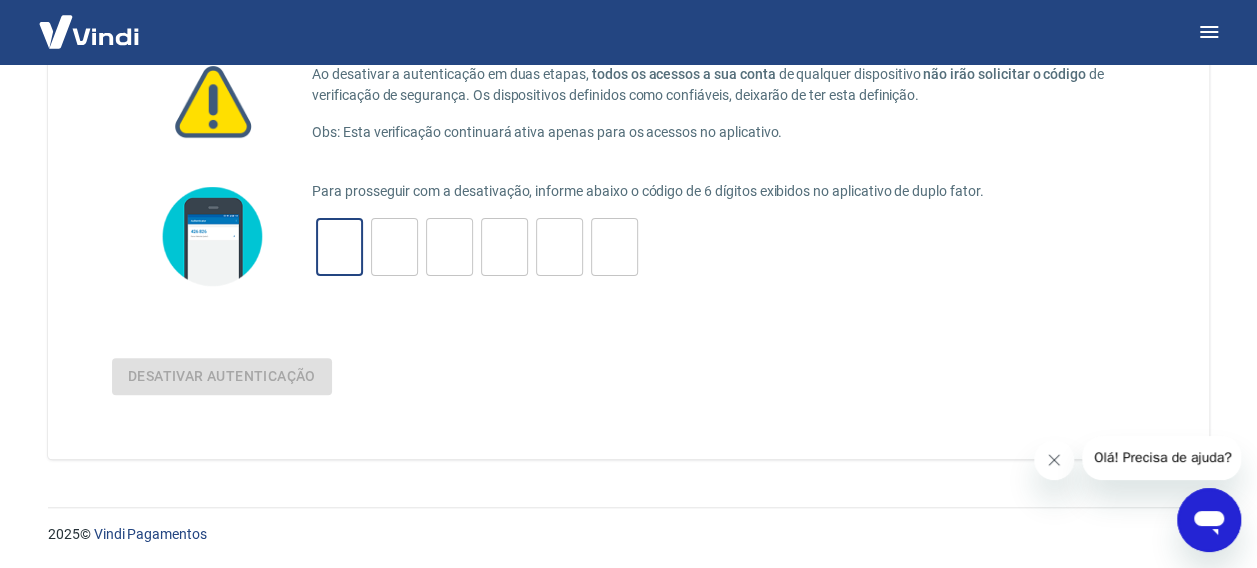 type on "9" 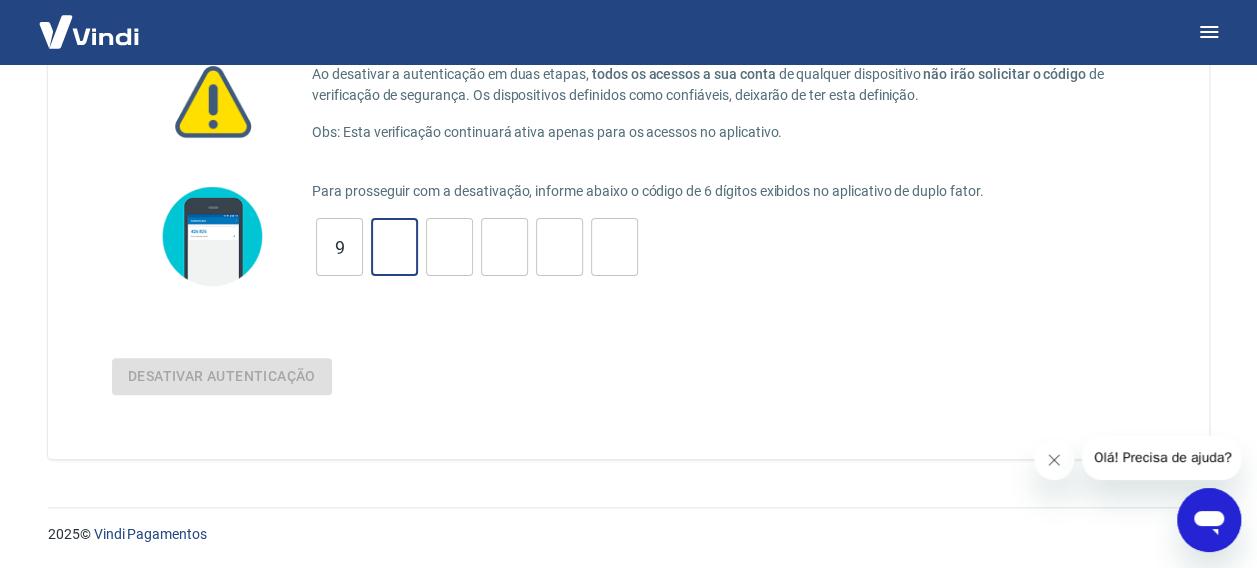 type on "5" 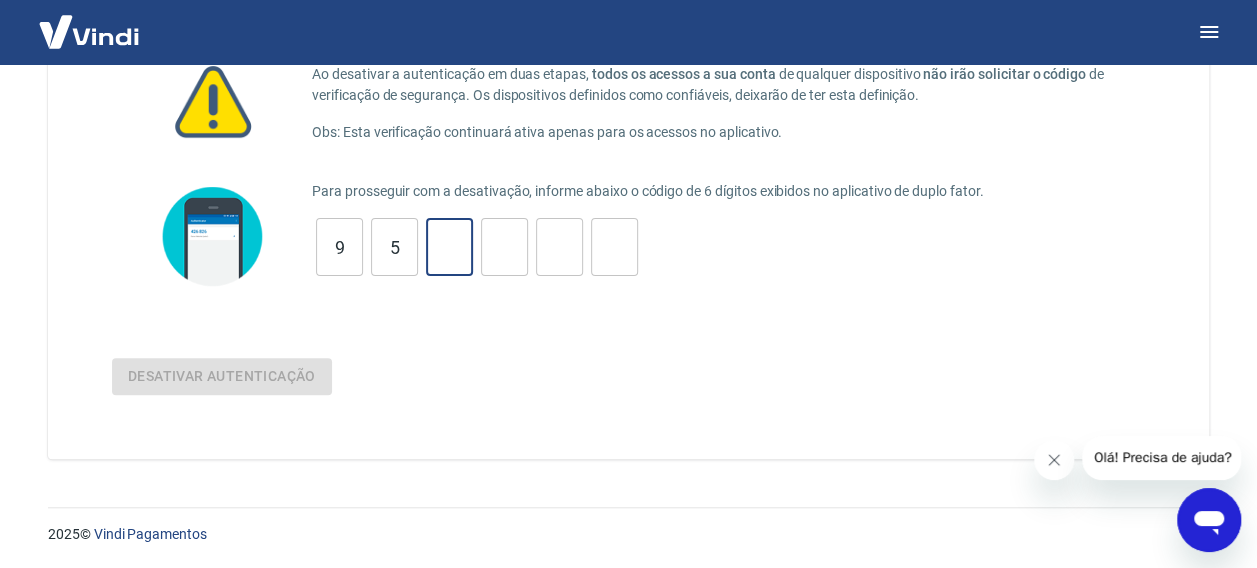 type on "8" 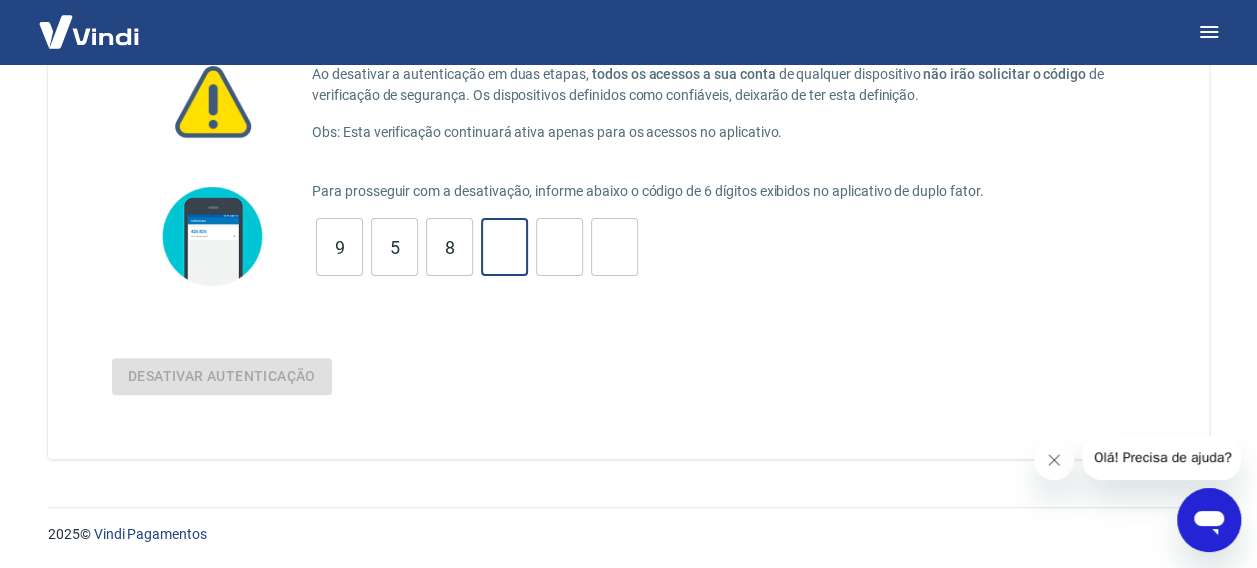 type on "9" 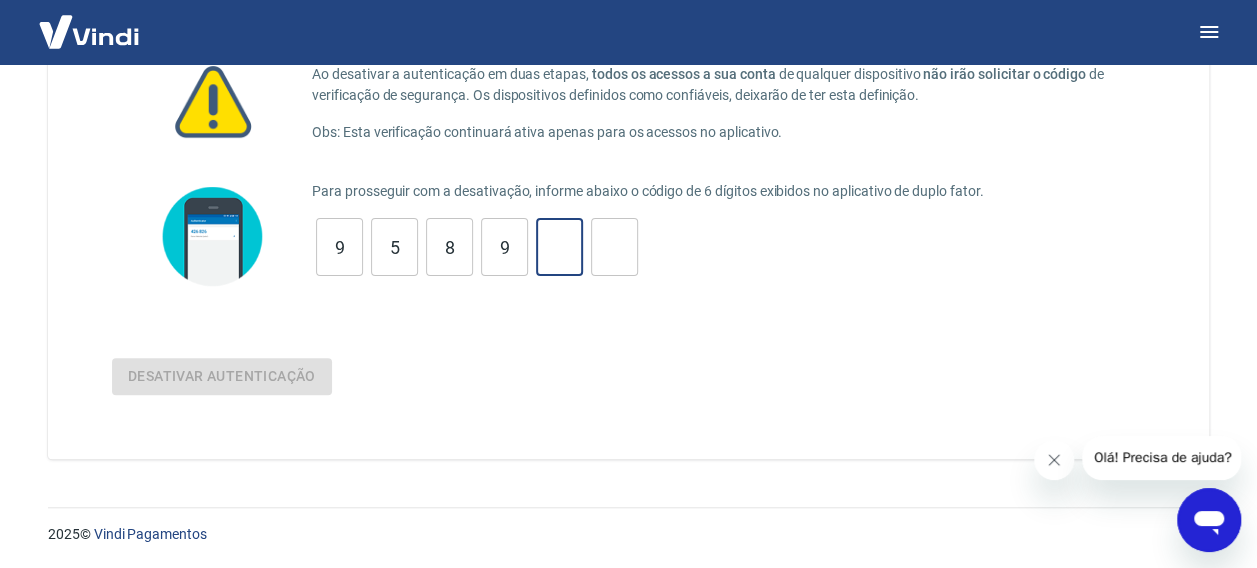 type on "2" 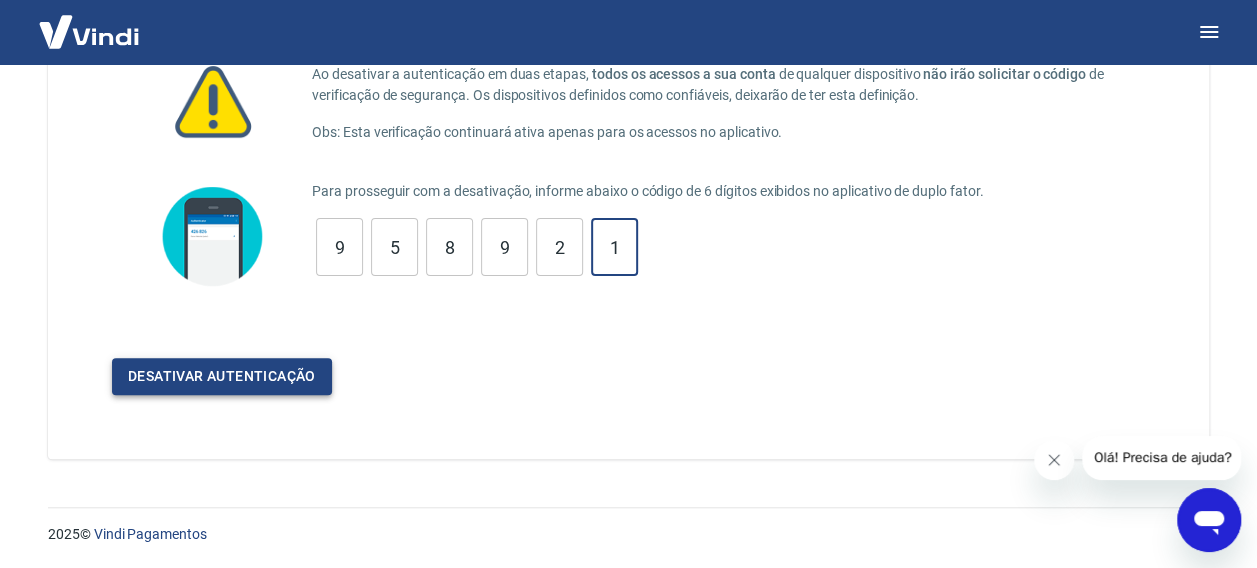type on "1" 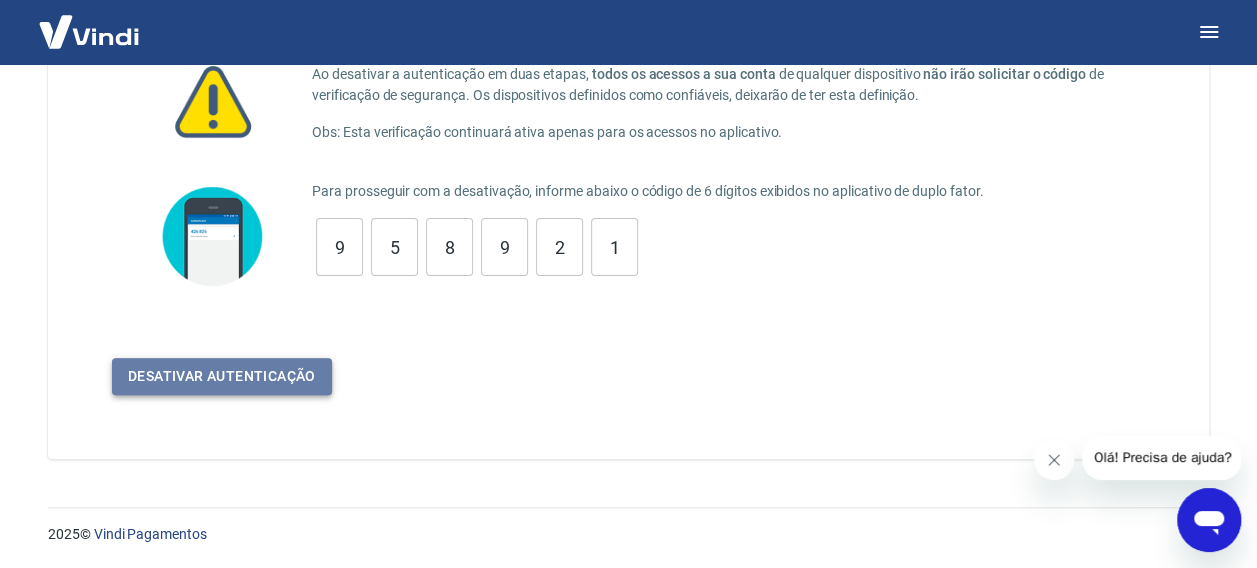 click on "Desativar autenticação" at bounding box center [222, 376] 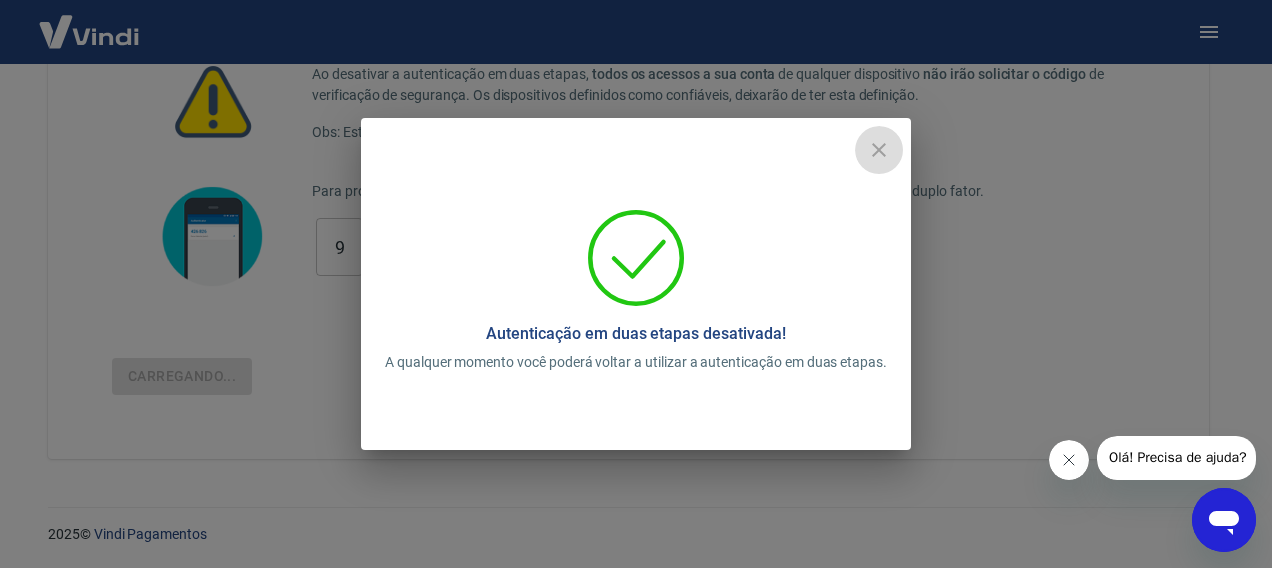 click 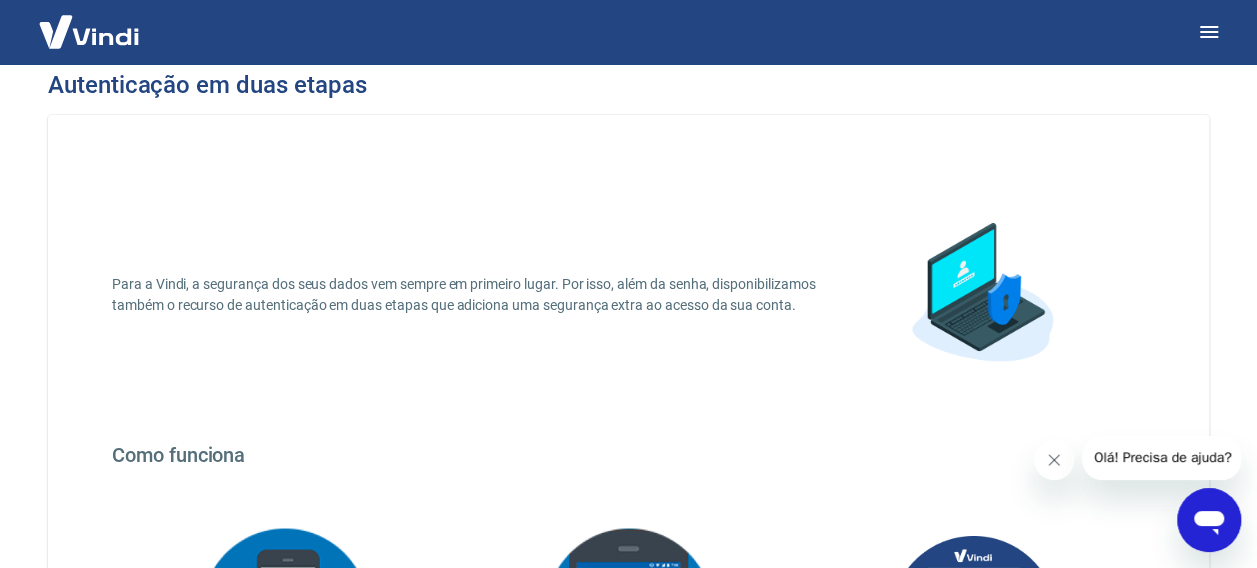 scroll, scrollTop: 0, scrollLeft: 0, axis: both 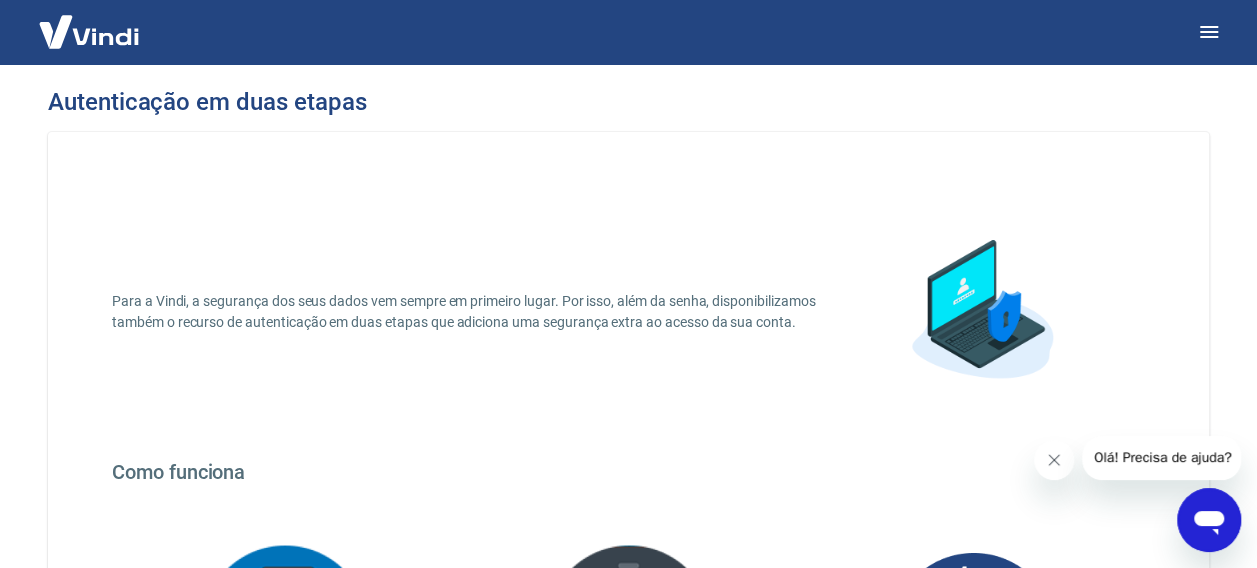 click at bounding box center (89, 31) 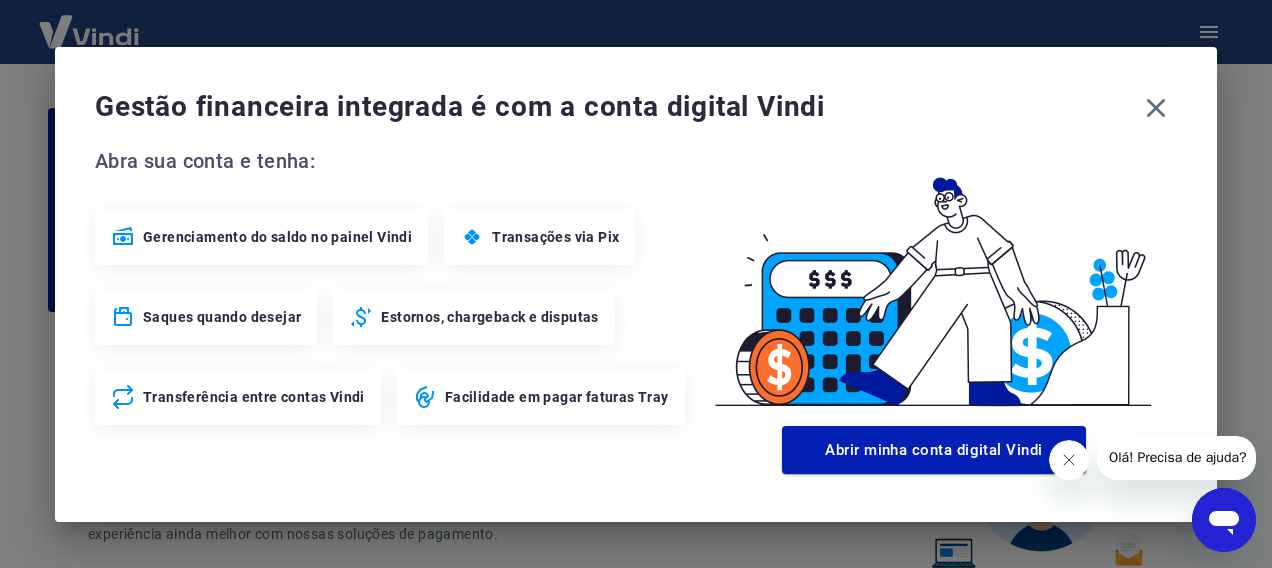 drag, startPoint x: 1148, startPoint y: 94, endPoint x: 1246, endPoint y: 24, distance: 120.432556 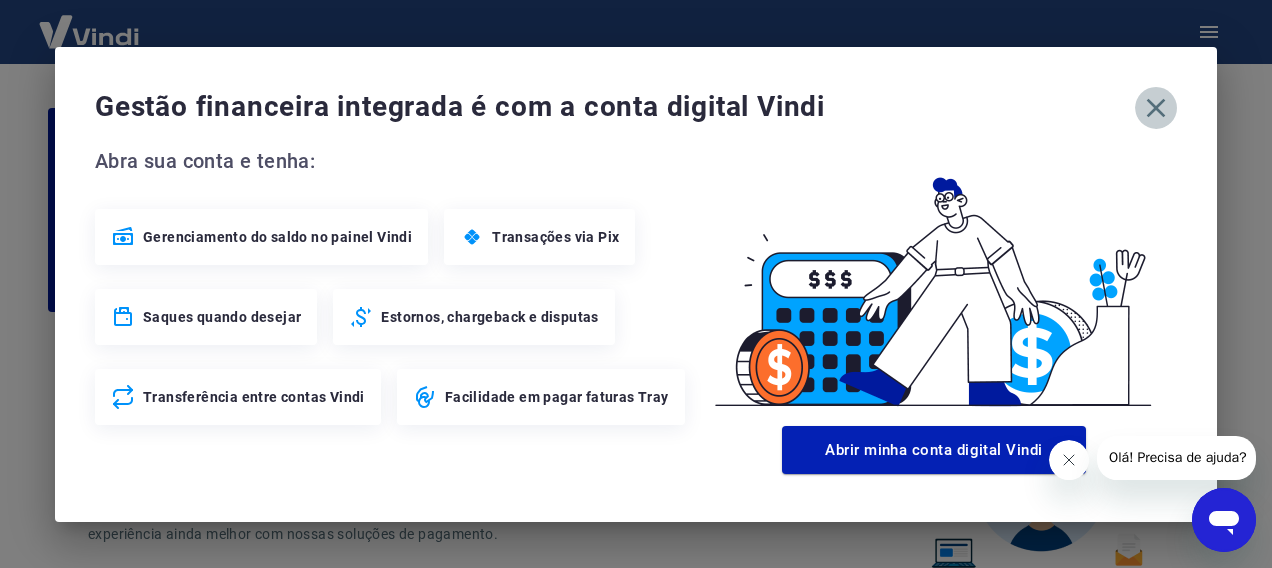 click 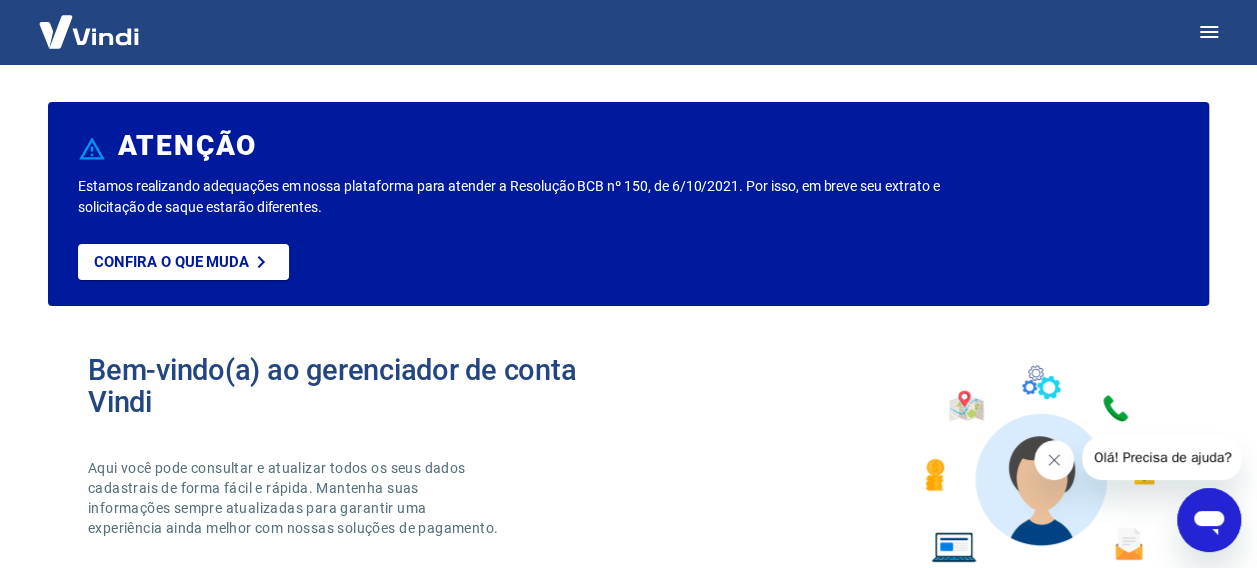 scroll, scrollTop: 0, scrollLeft: 0, axis: both 